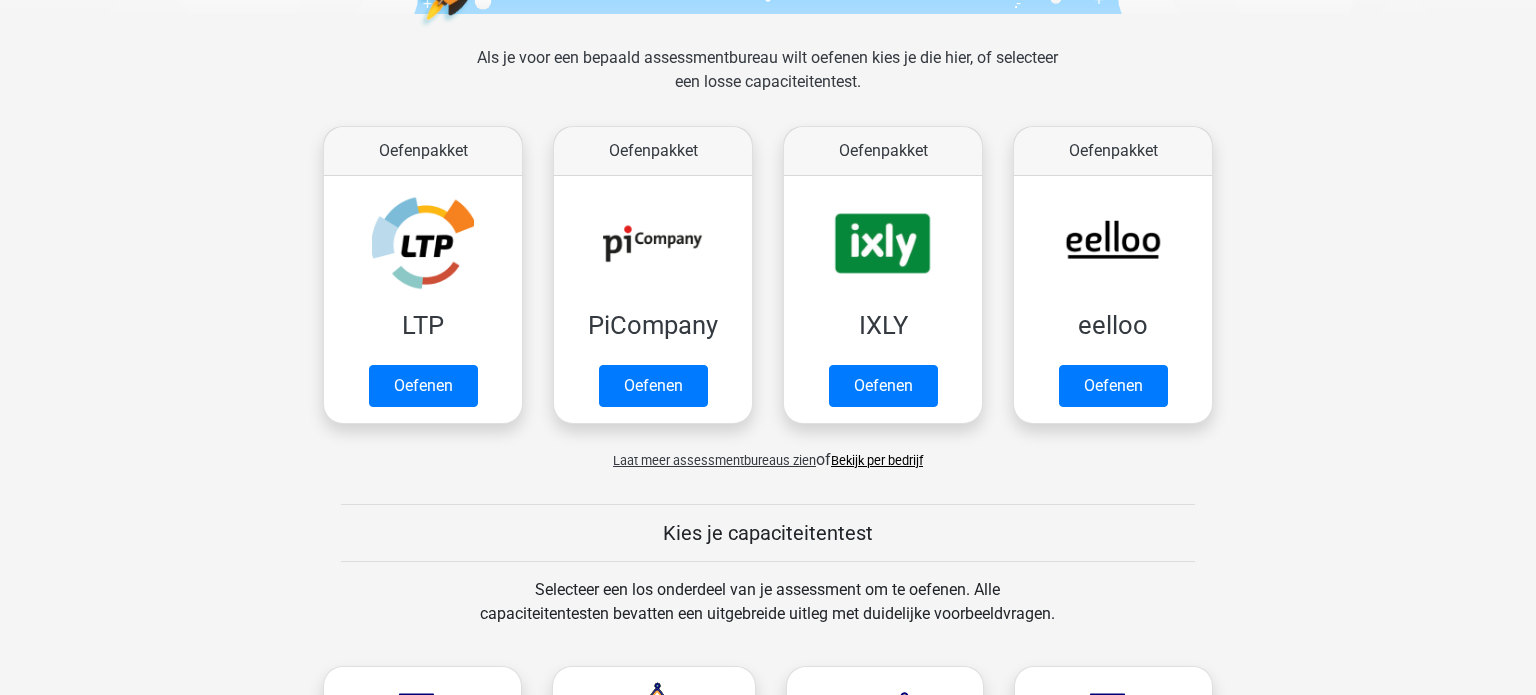 scroll, scrollTop: 276, scrollLeft: 0, axis: vertical 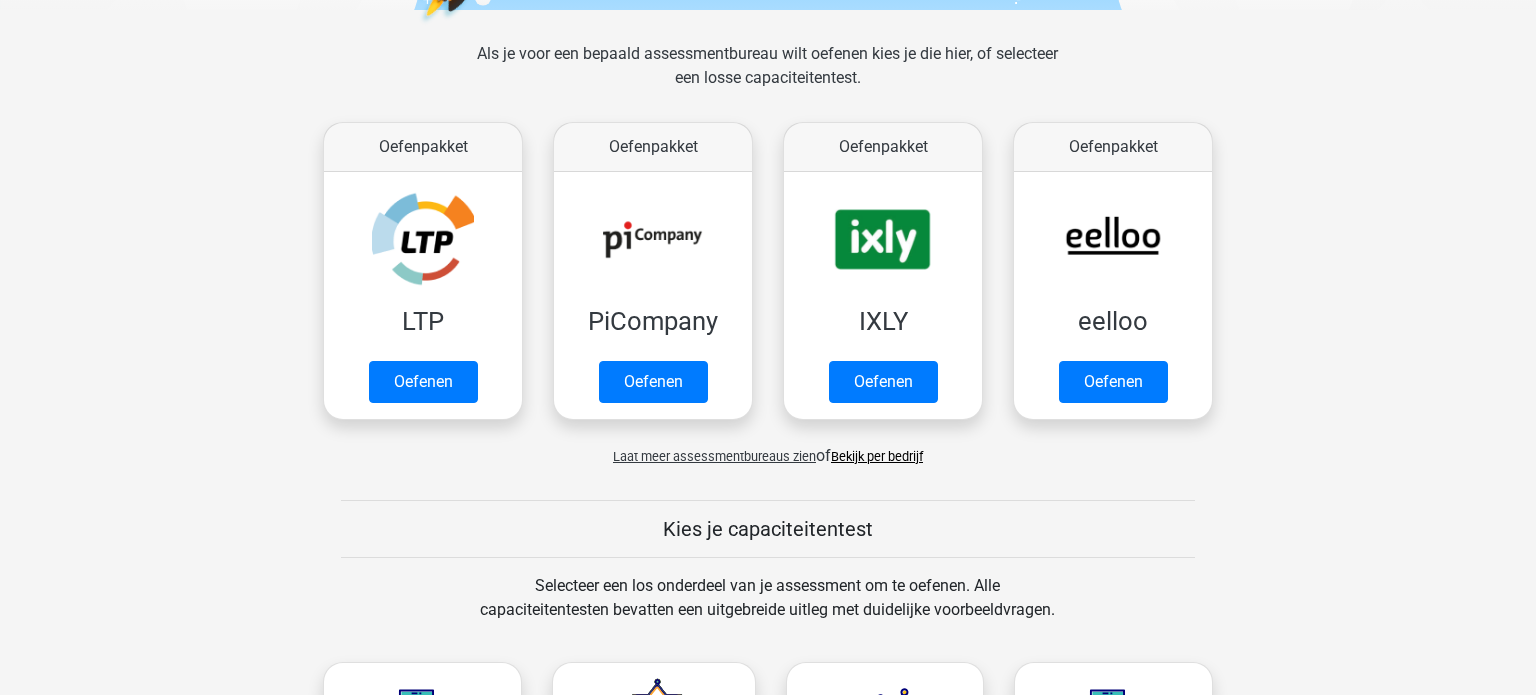 click on "Laat meer assessmentbureaus zien" at bounding box center [714, 456] 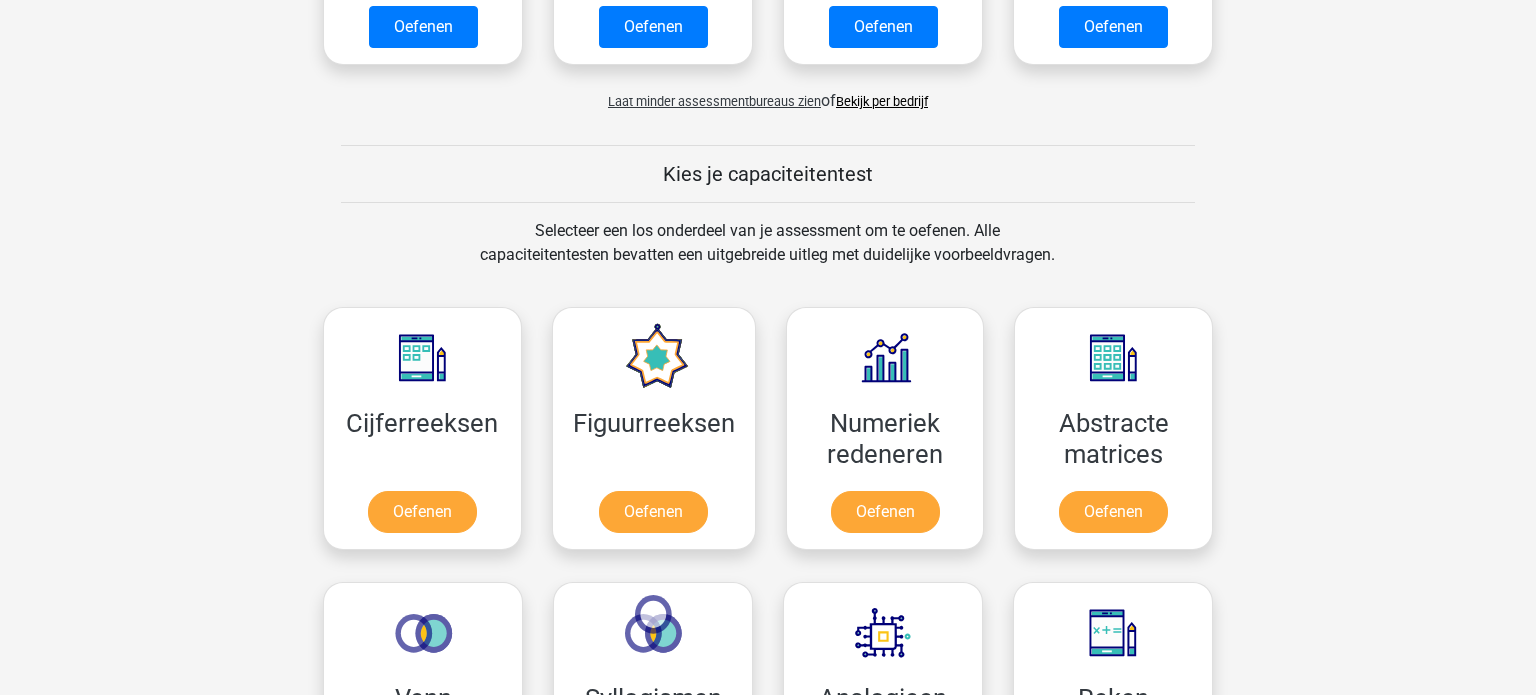 scroll, scrollTop: 1640, scrollLeft: 0, axis: vertical 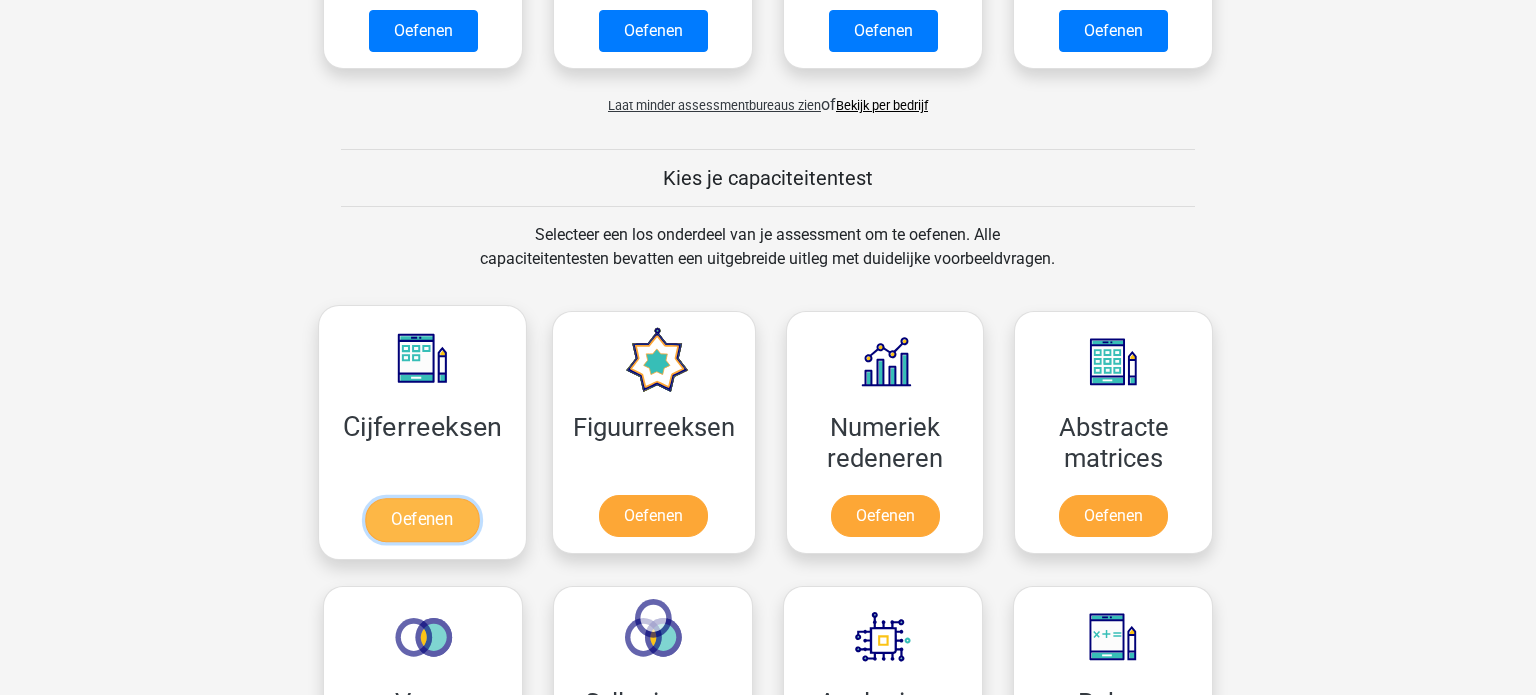 click on "Oefenen" at bounding box center [422, 520] 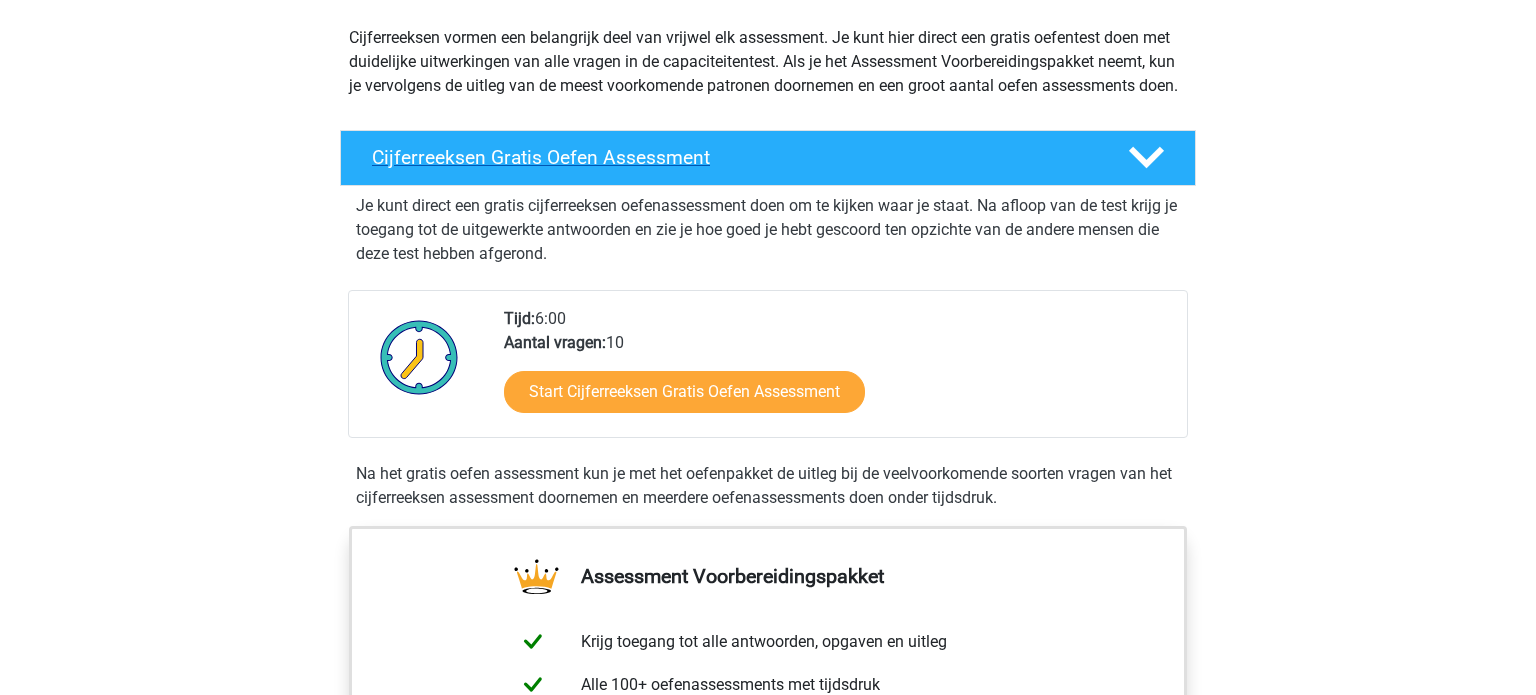 scroll, scrollTop: 228, scrollLeft: 0, axis: vertical 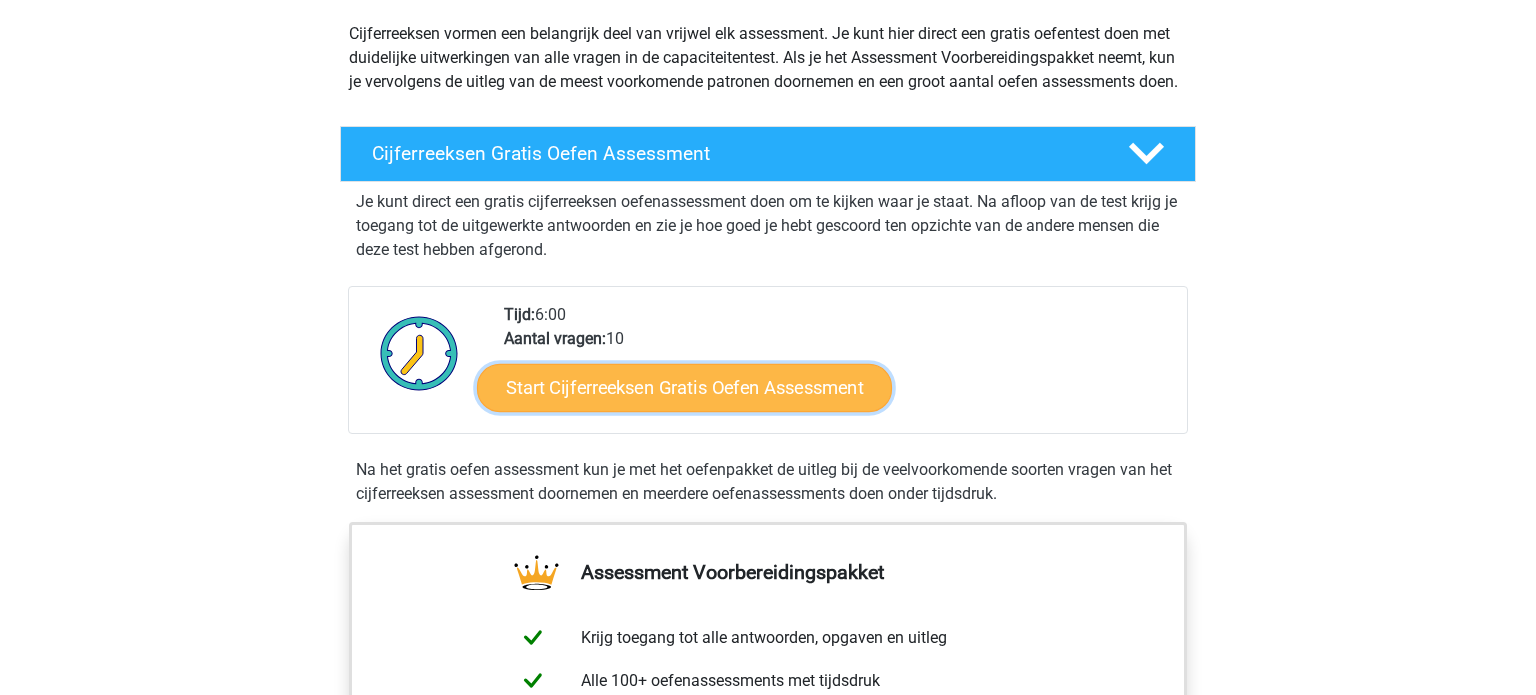 click on "Start Cijferreeksen
Gratis Oefen Assessment" at bounding box center [684, 387] 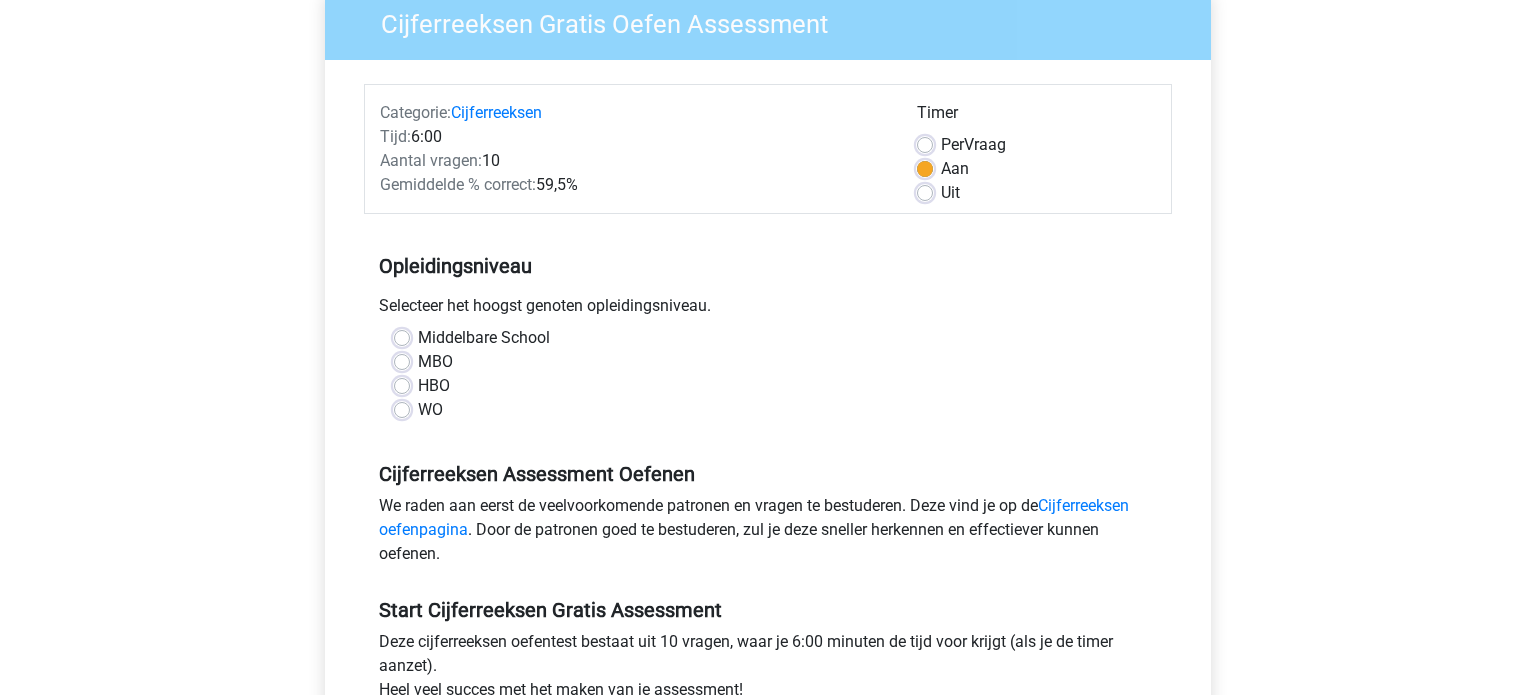 scroll, scrollTop: 192, scrollLeft: 0, axis: vertical 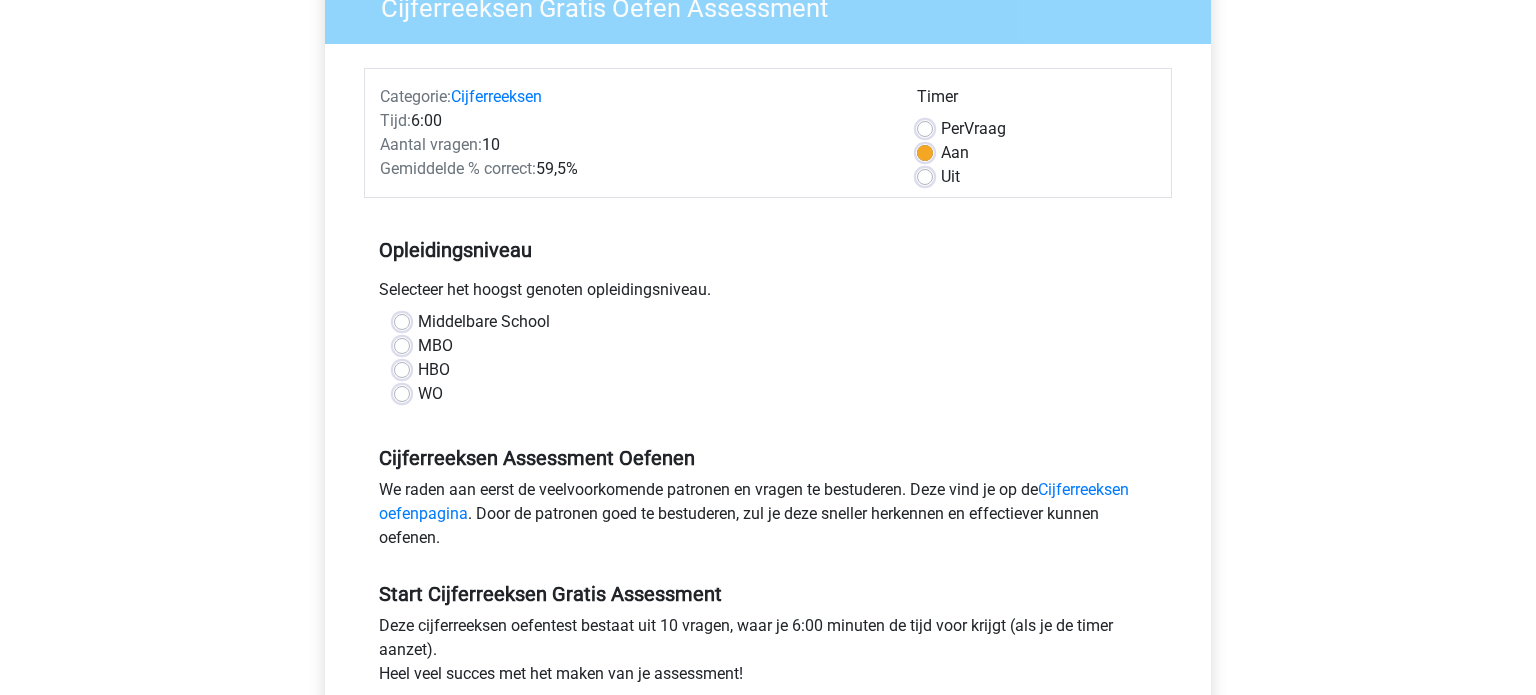 click on "WO" at bounding box center [430, 394] 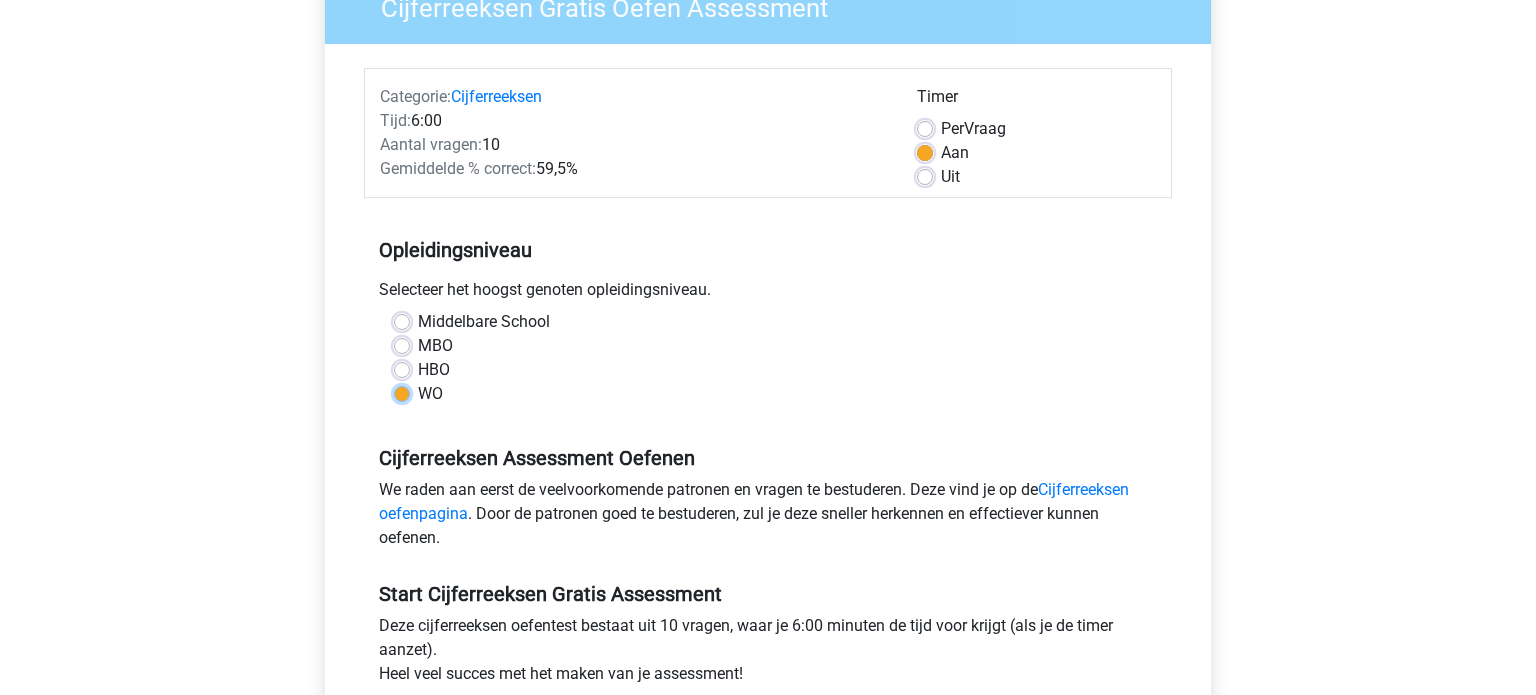 click on "WO" at bounding box center (402, 392) 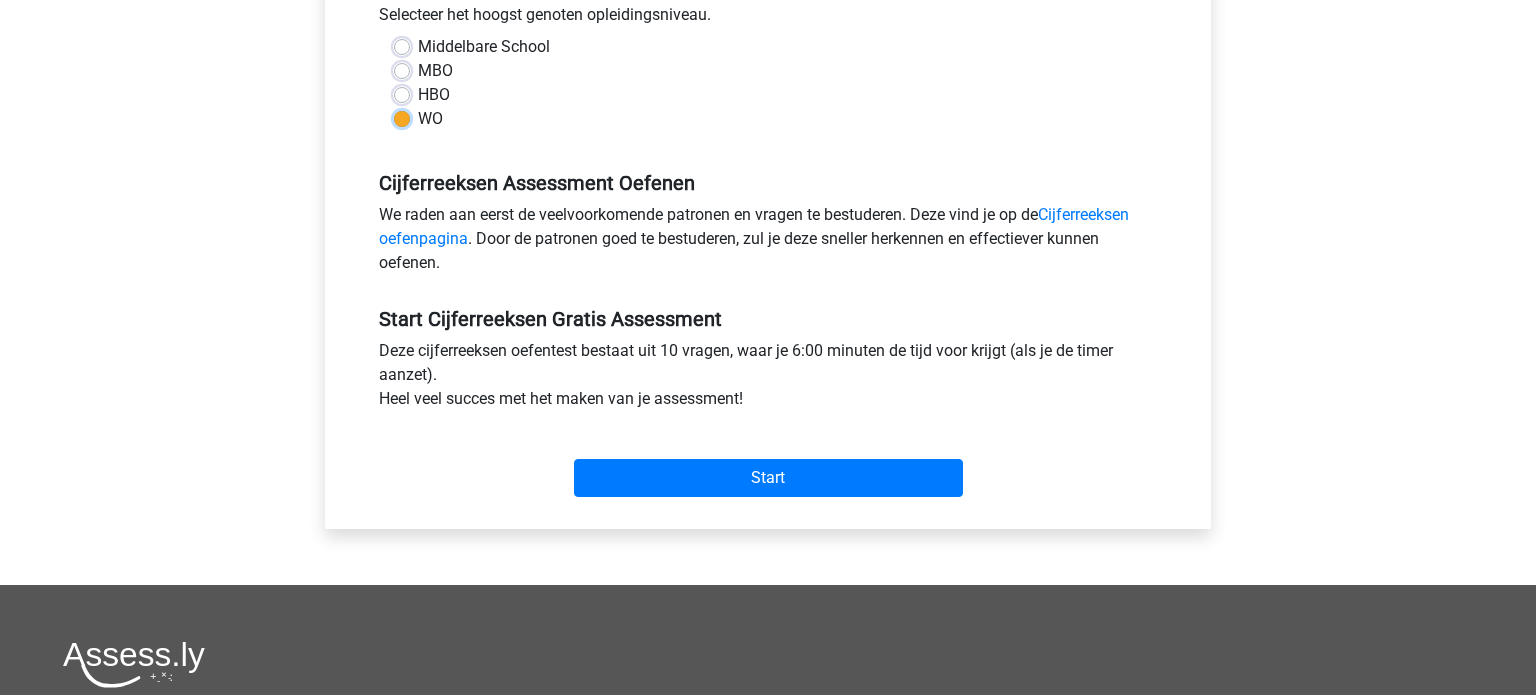 scroll, scrollTop: 477, scrollLeft: 0, axis: vertical 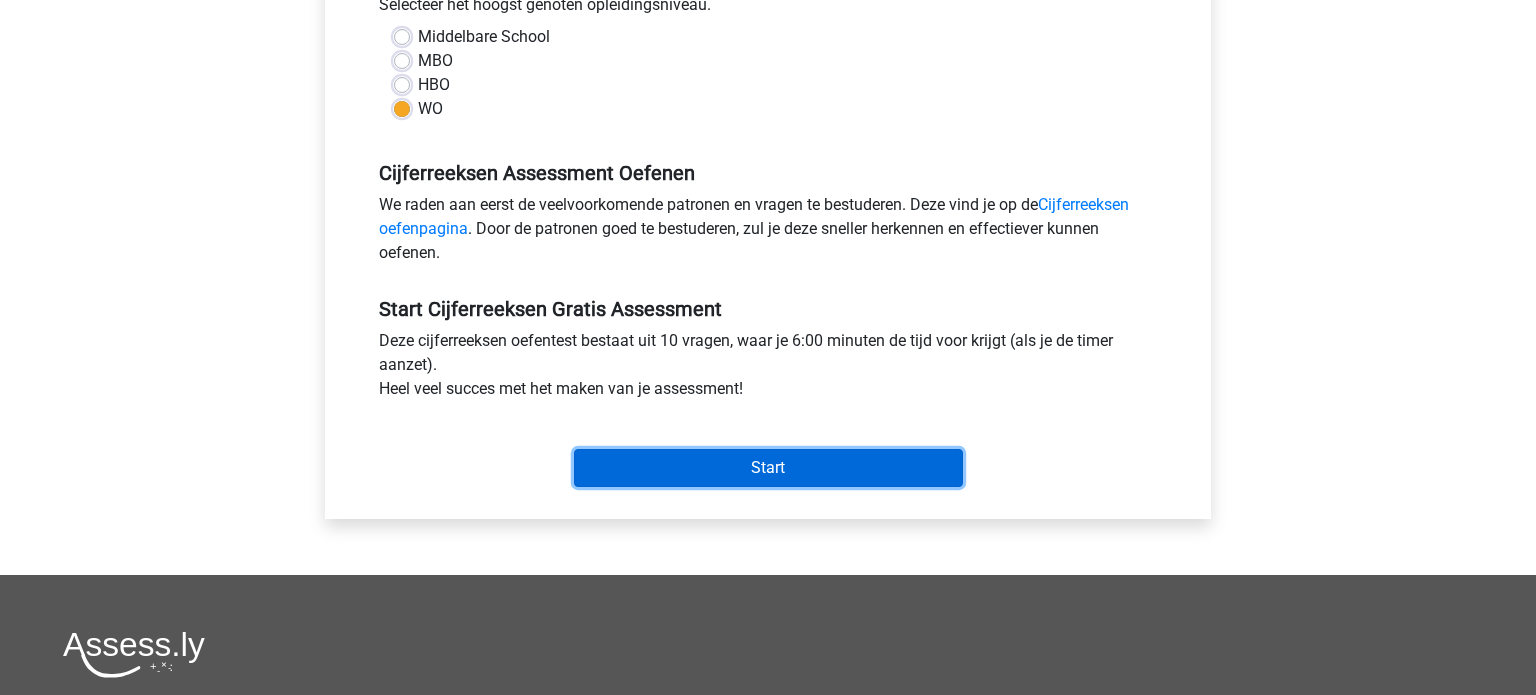 click on "Start" at bounding box center (768, 468) 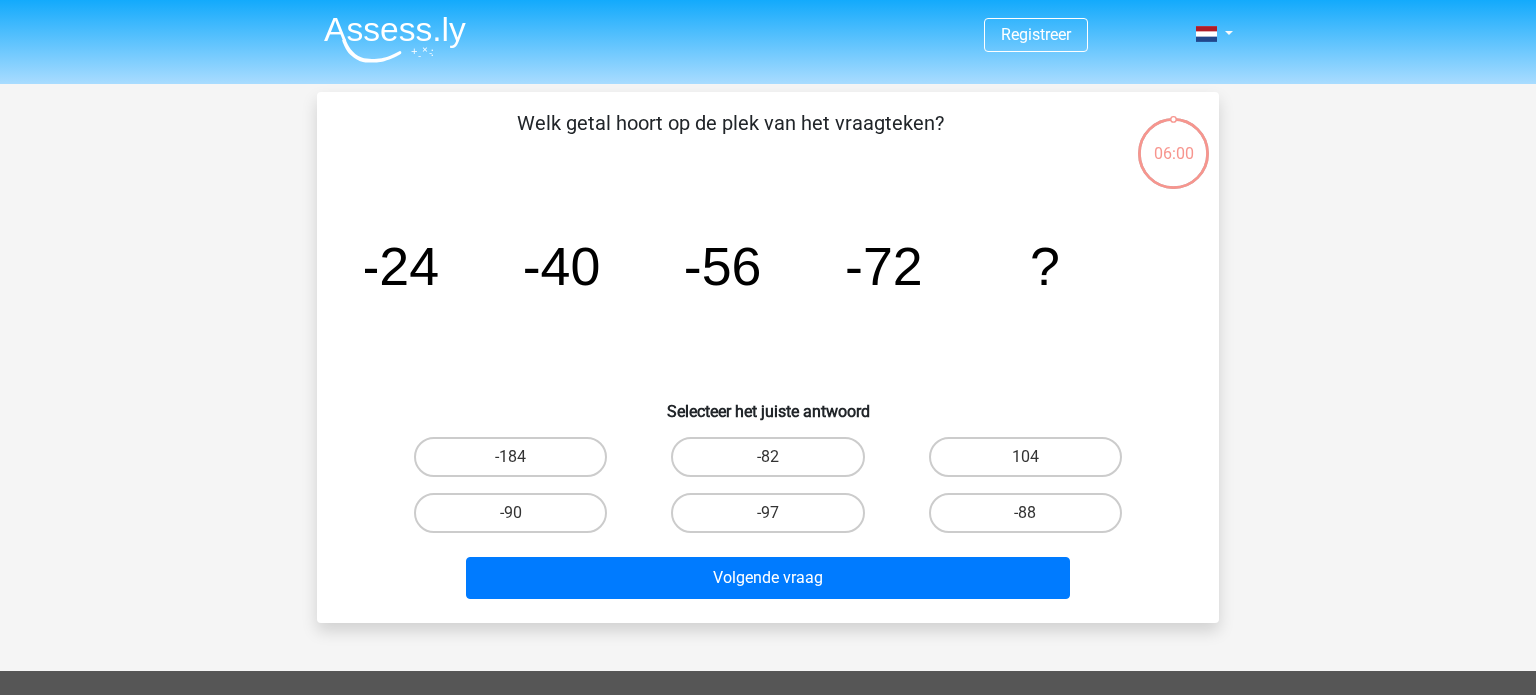 scroll, scrollTop: 0, scrollLeft: 0, axis: both 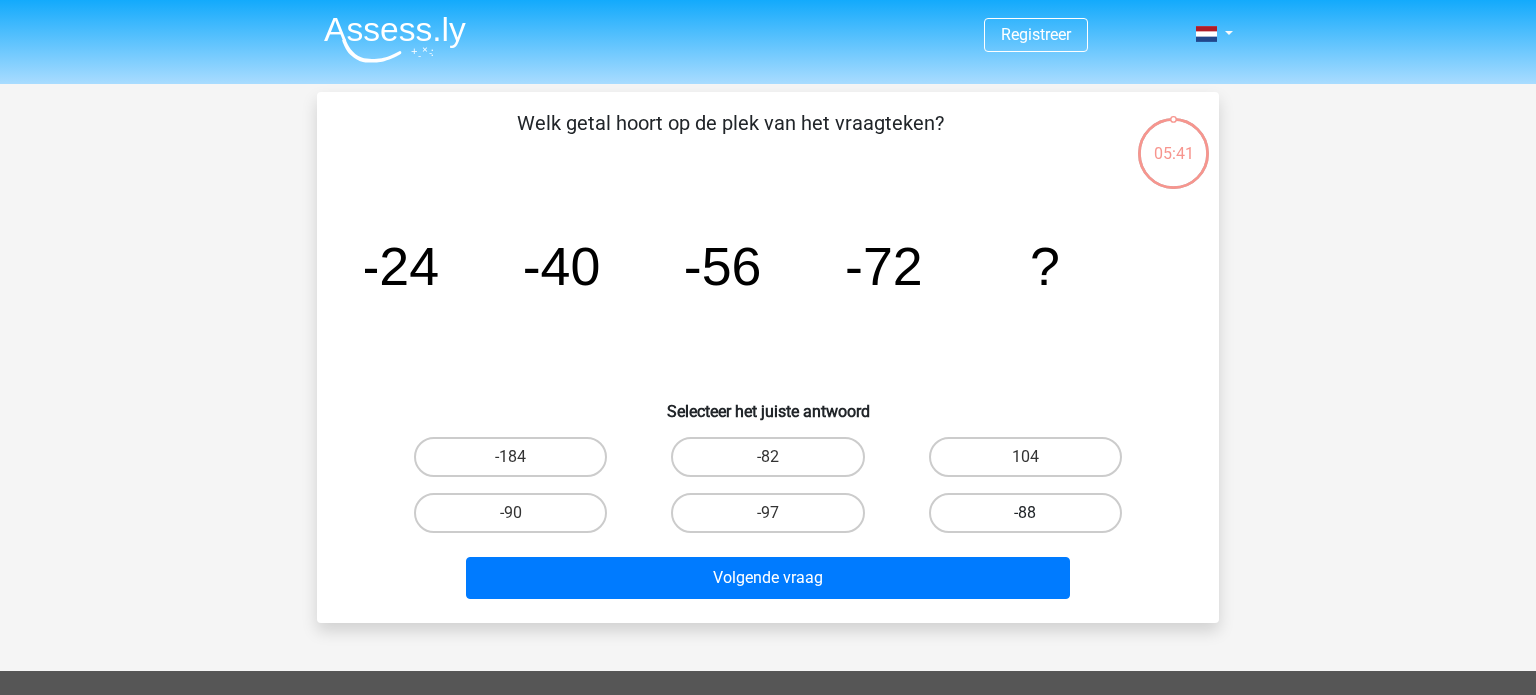 click on "-88" at bounding box center (1025, 513) 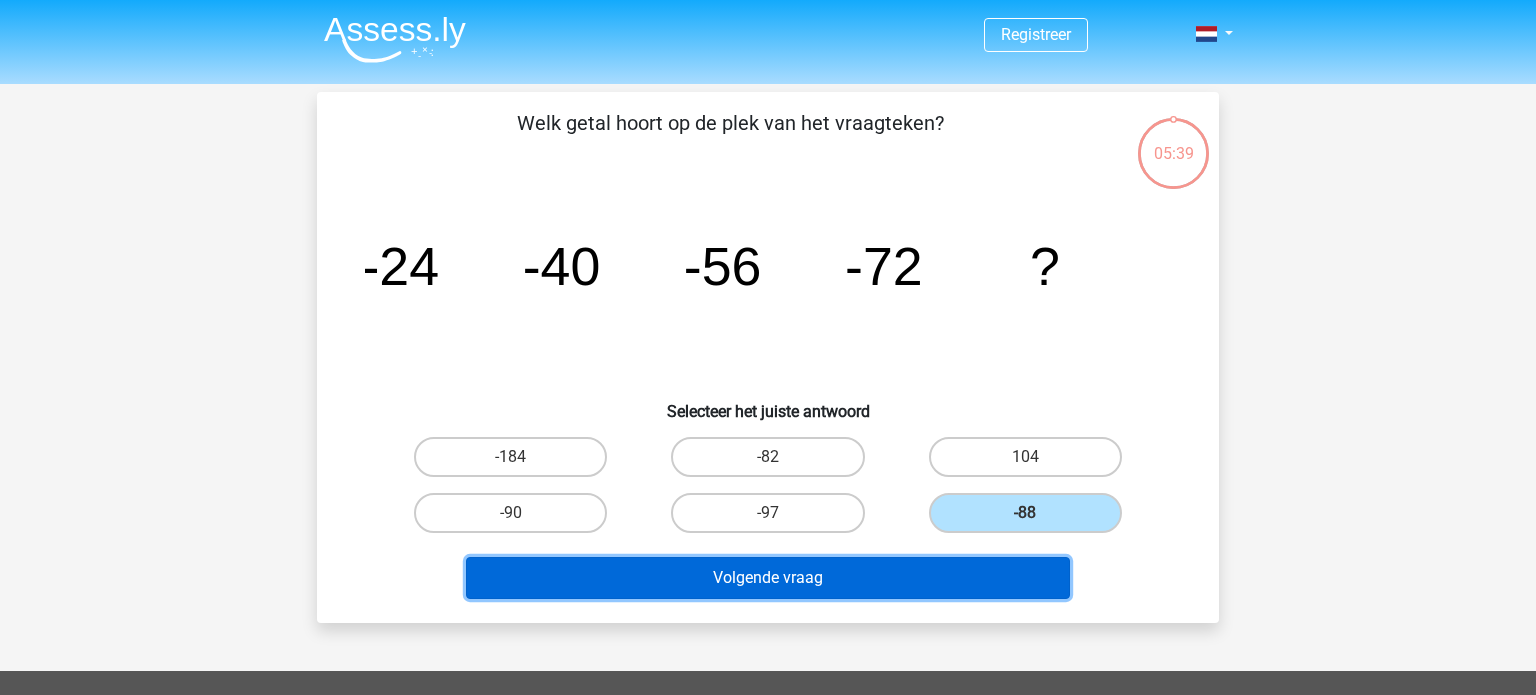 click on "Volgende vraag" at bounding box center [768, 578] 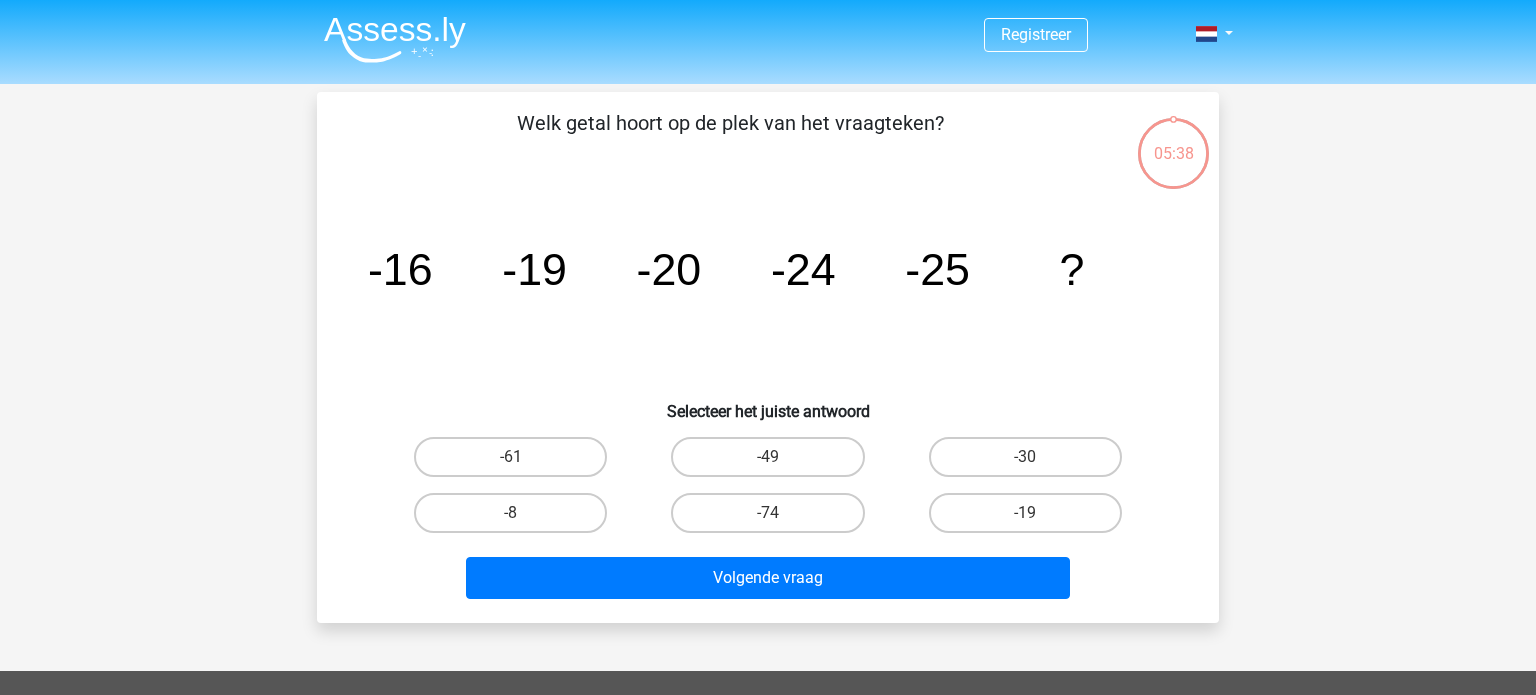 scroll, scrollTop: 92, scrollLeft: 0, axis: vertical 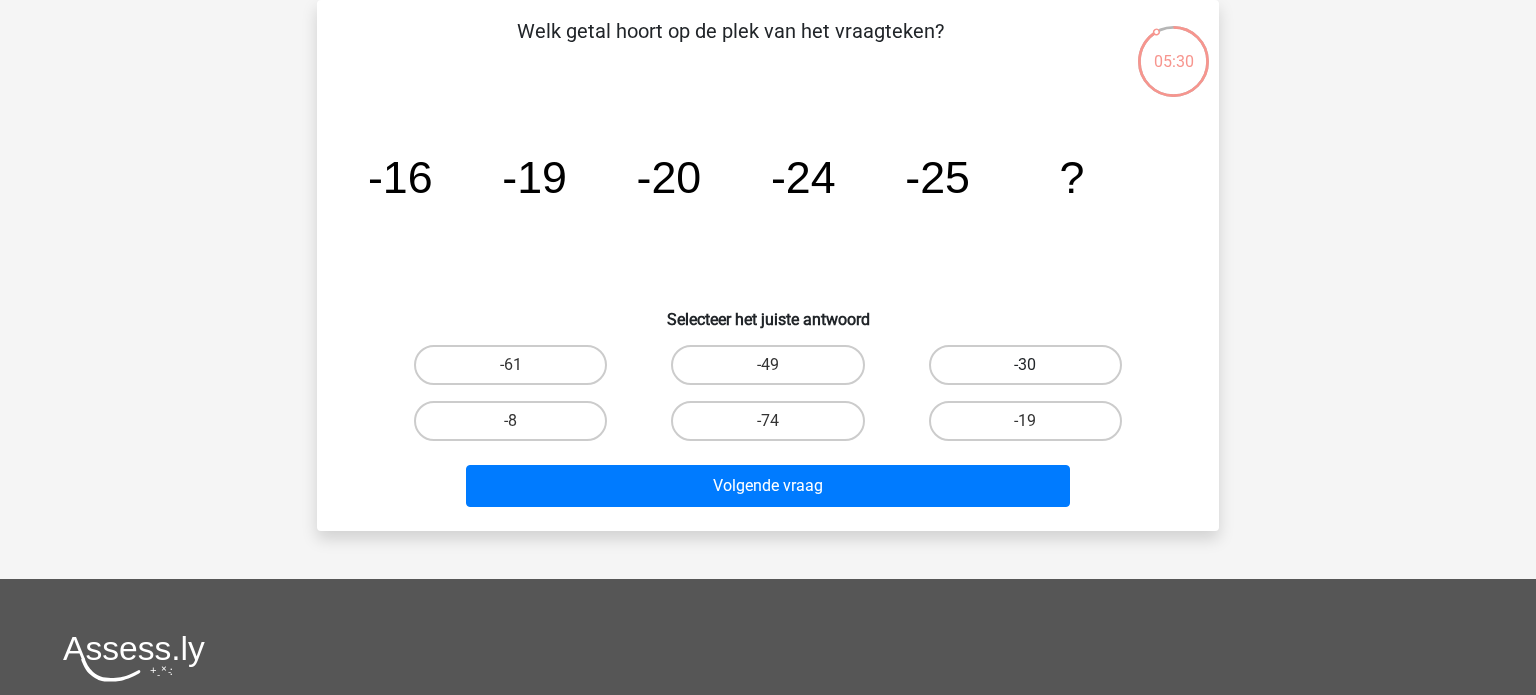 click on "-30" at bounding box center (1025, 365) 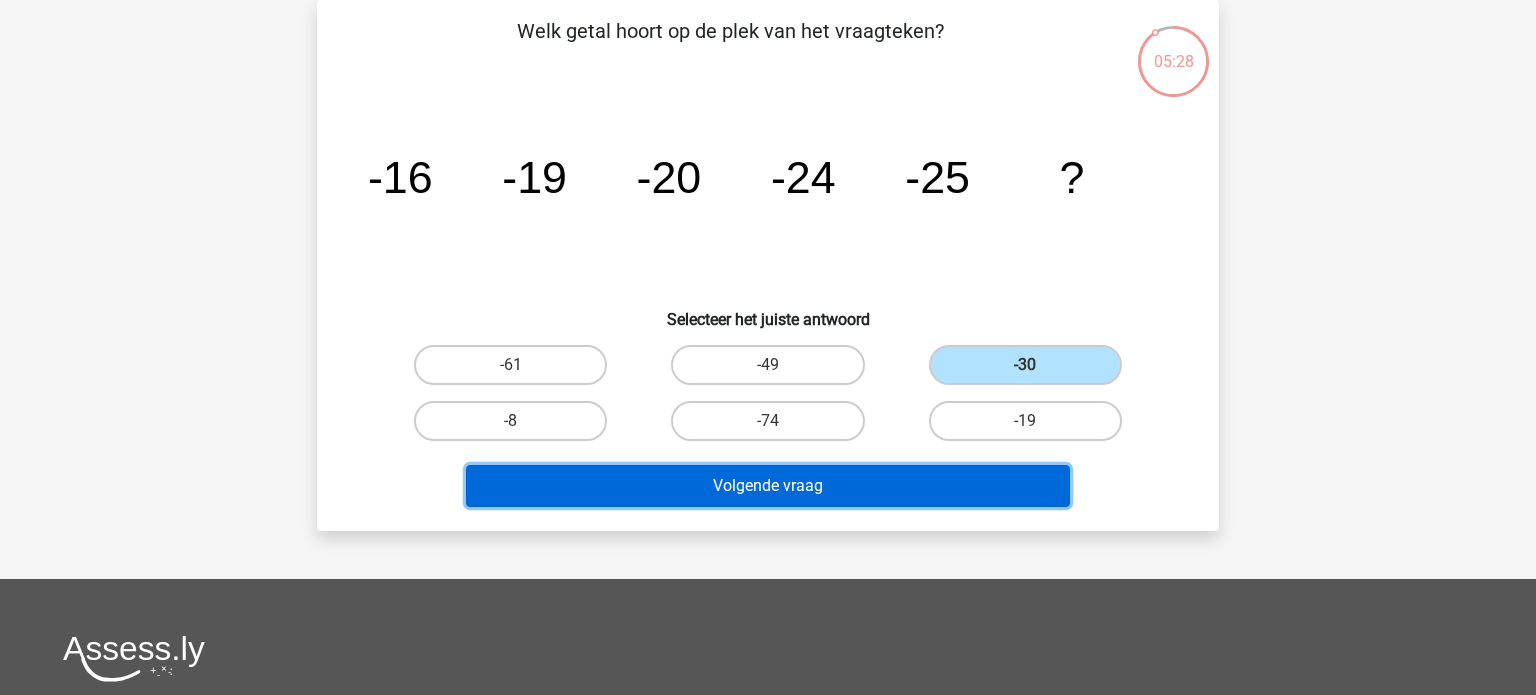 click on "Volgende vraag" at bounding box center [768, 486] 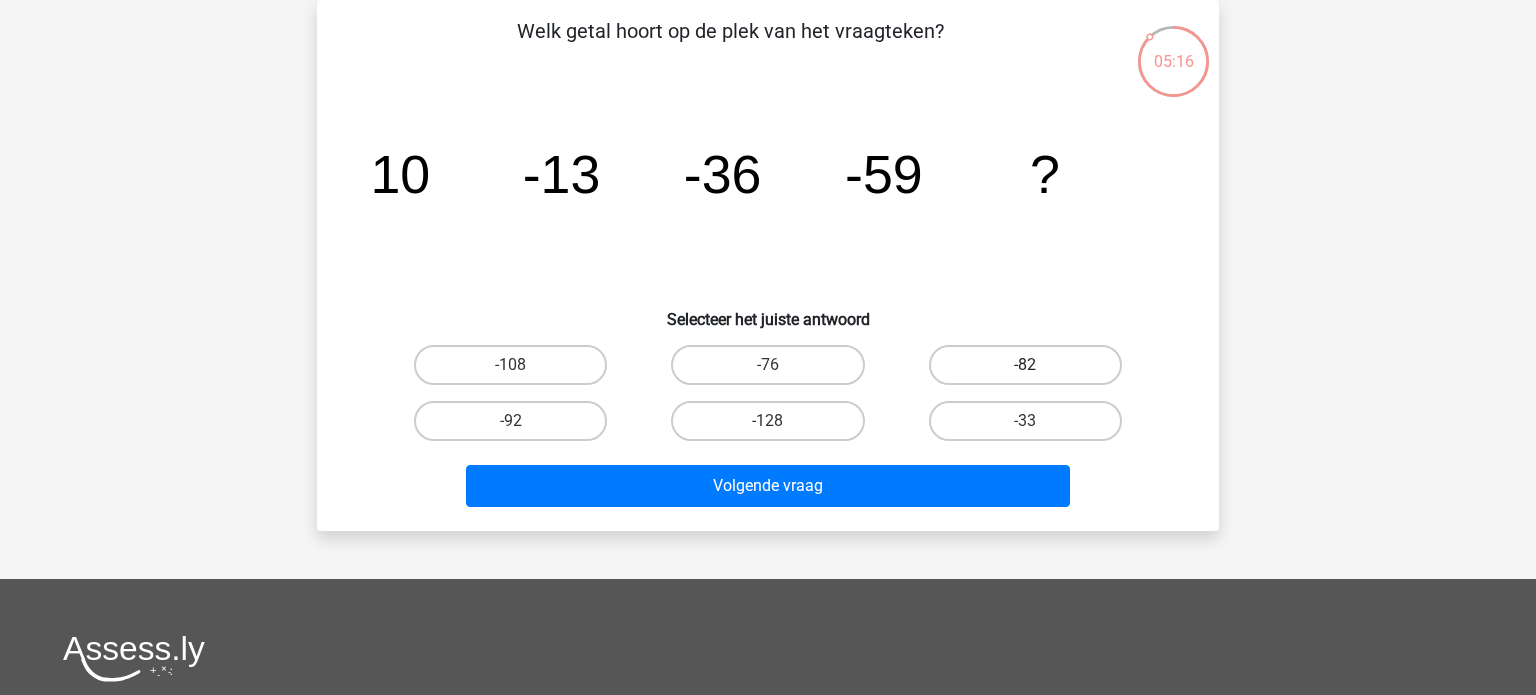 click on "-82" at bounding box center (1025, 365) 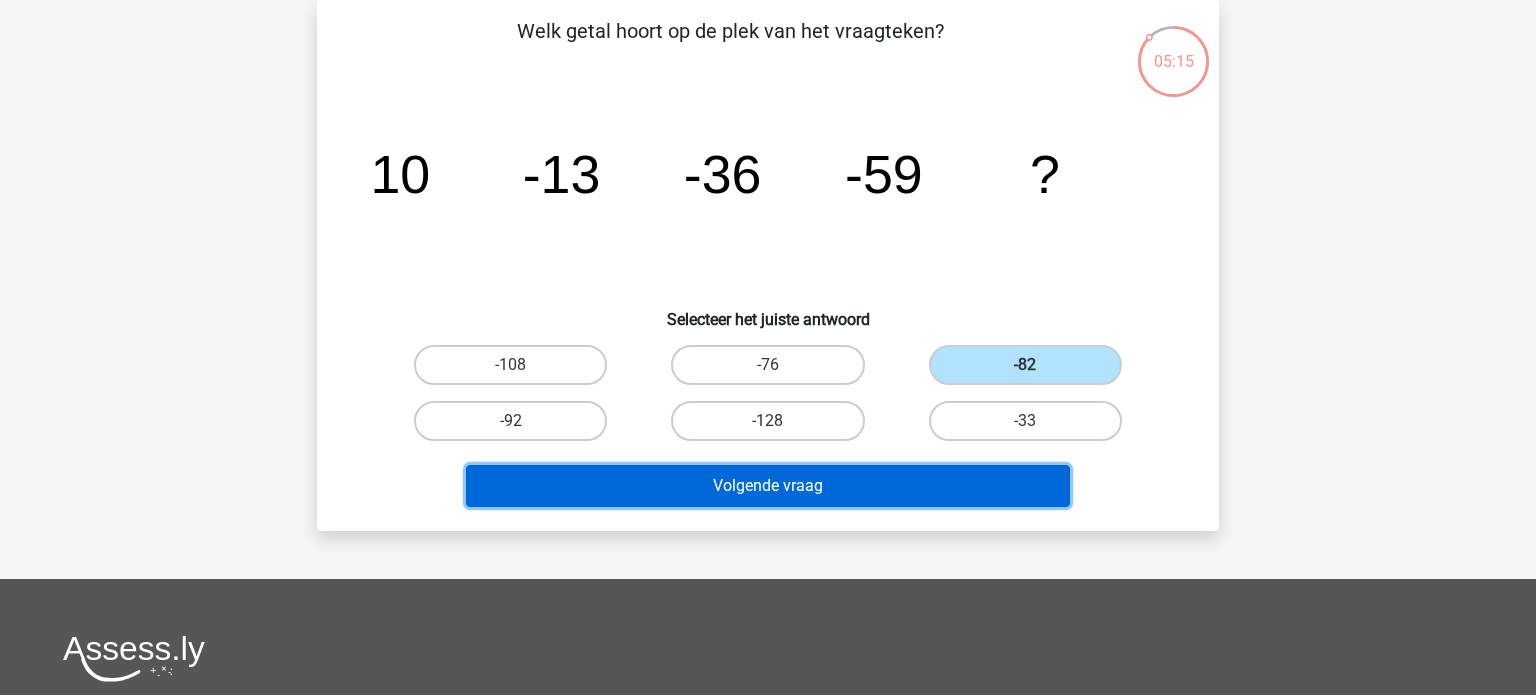 click on "Volgende vraag" at bounding box center [768, 486] 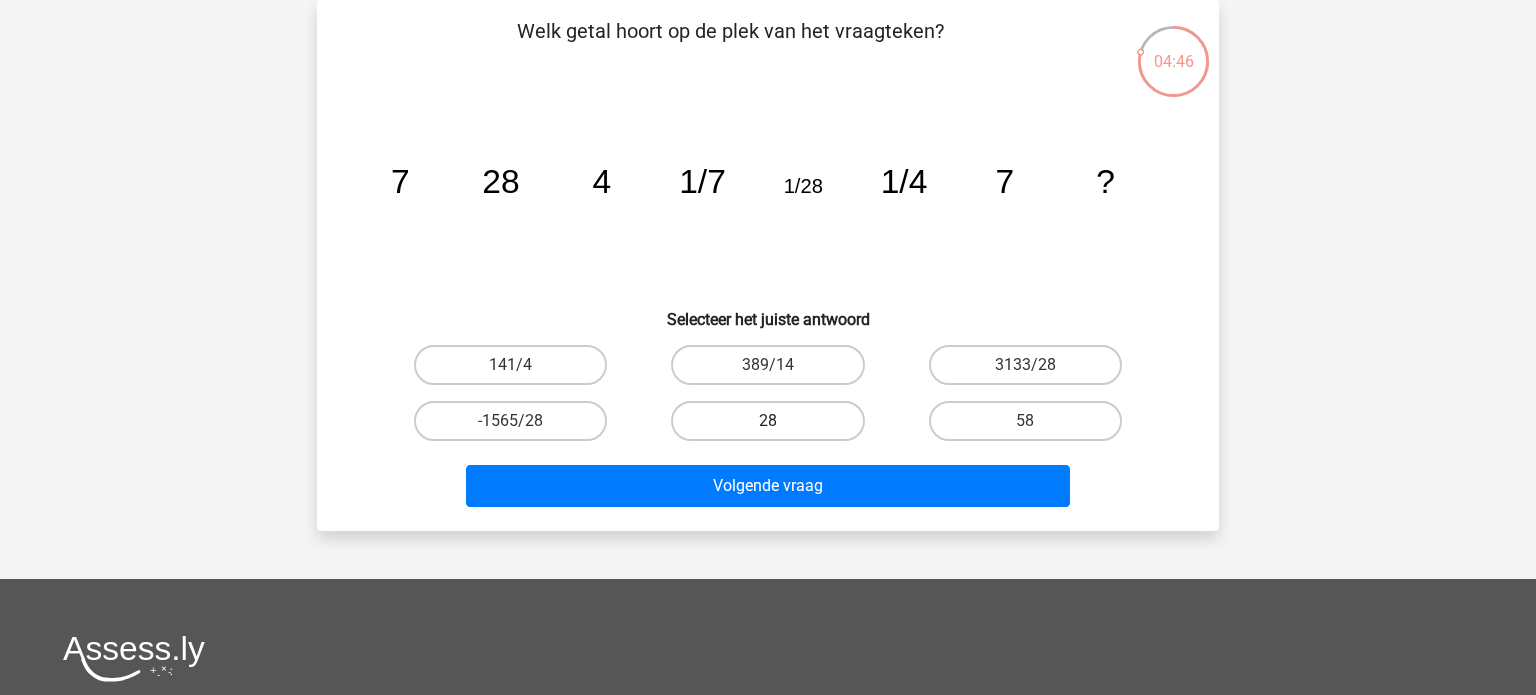 click on "28" at bounding box center [767, 421] 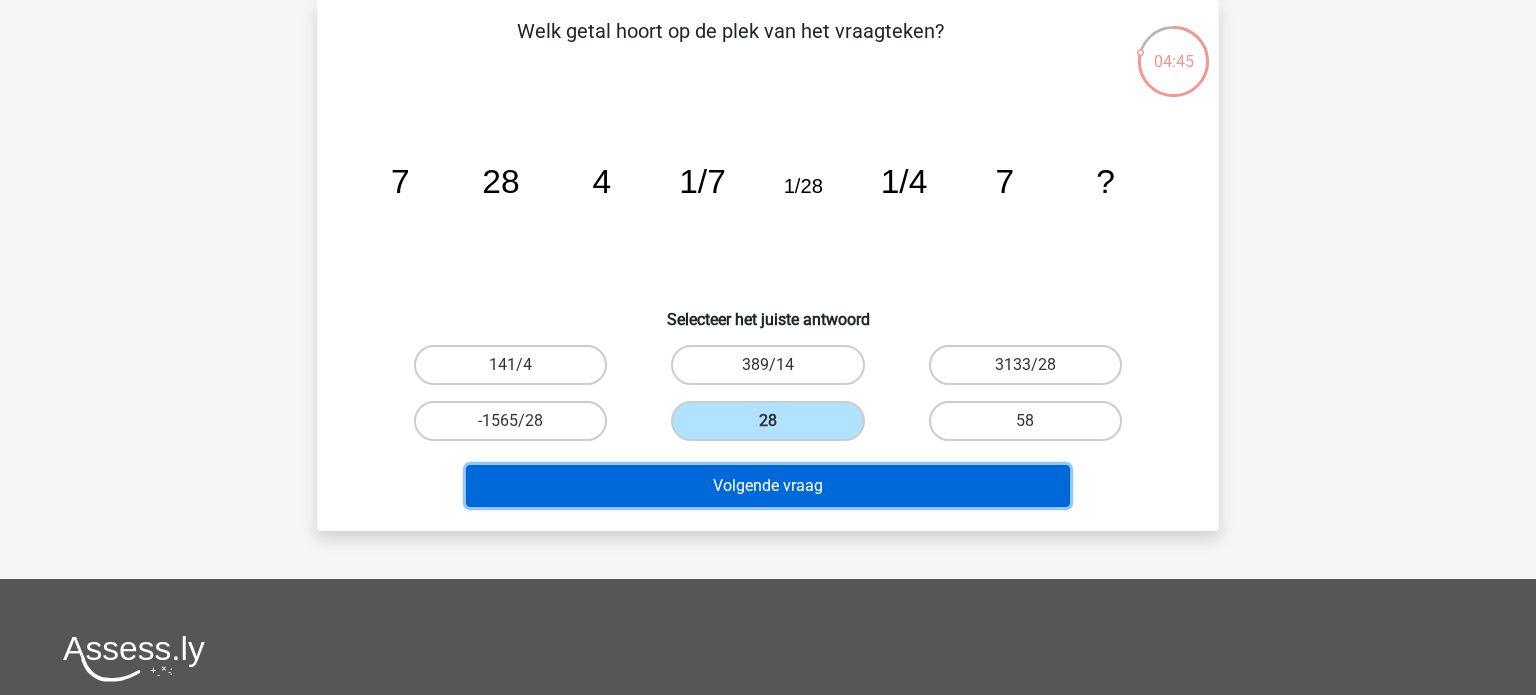 click on "Volgende vraag" at bounding box center (768, 486) 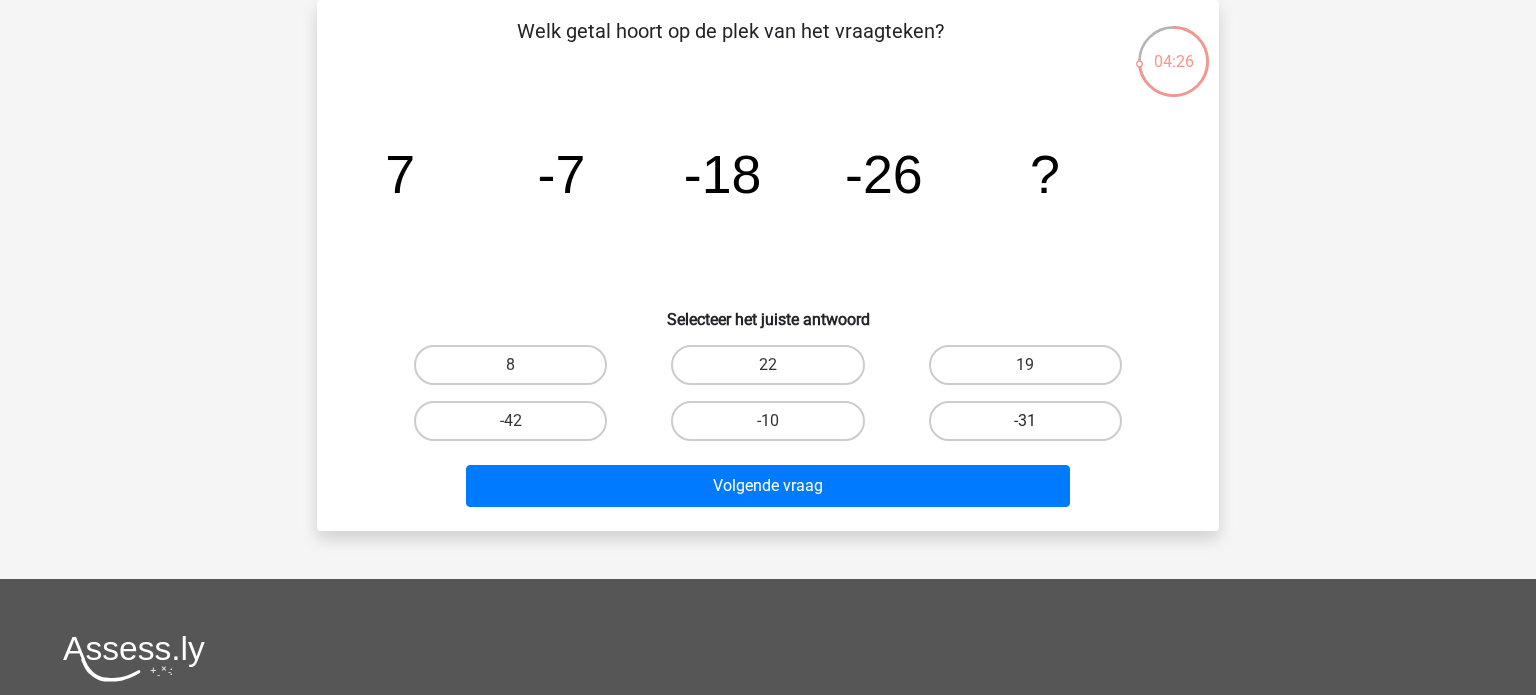 click on "-31" at bounding box center [1025, 421] 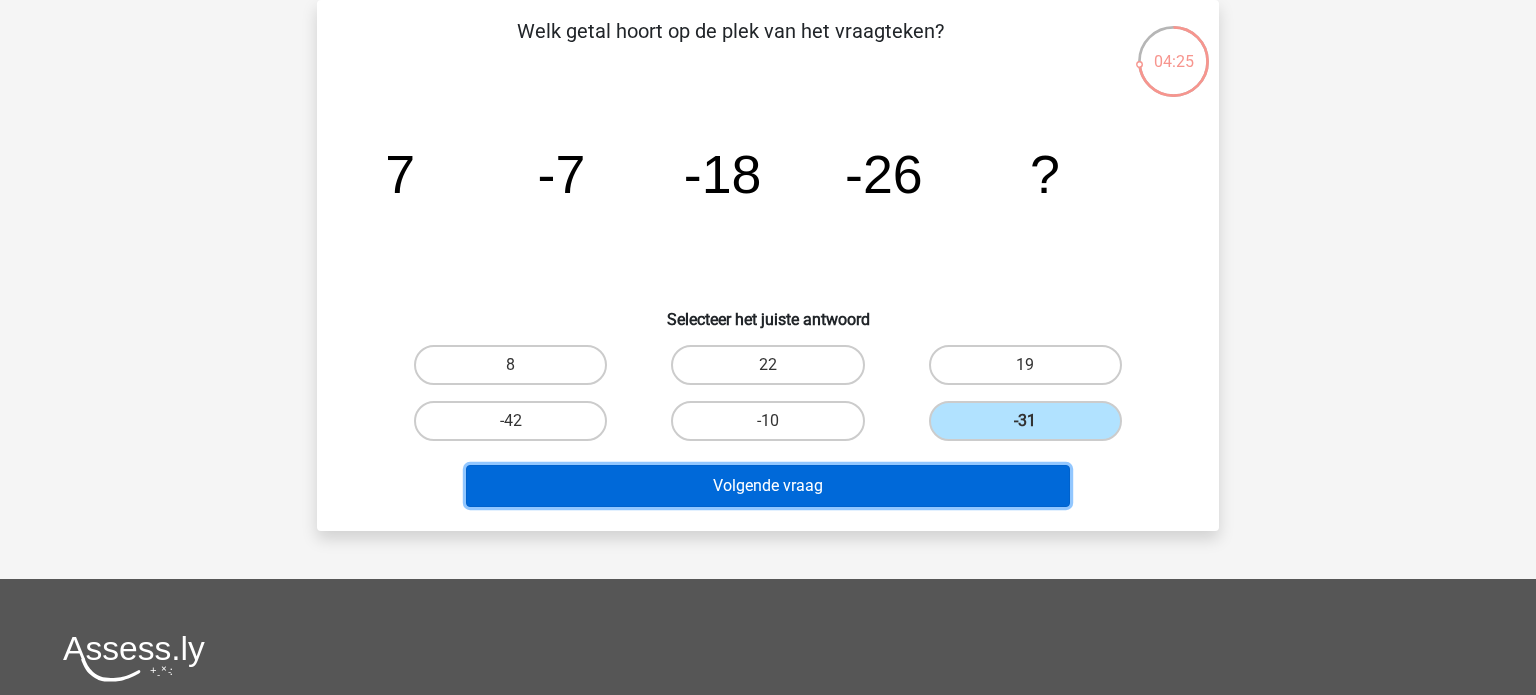 click on "Volgende vraag" at bounding box center [768, 486] 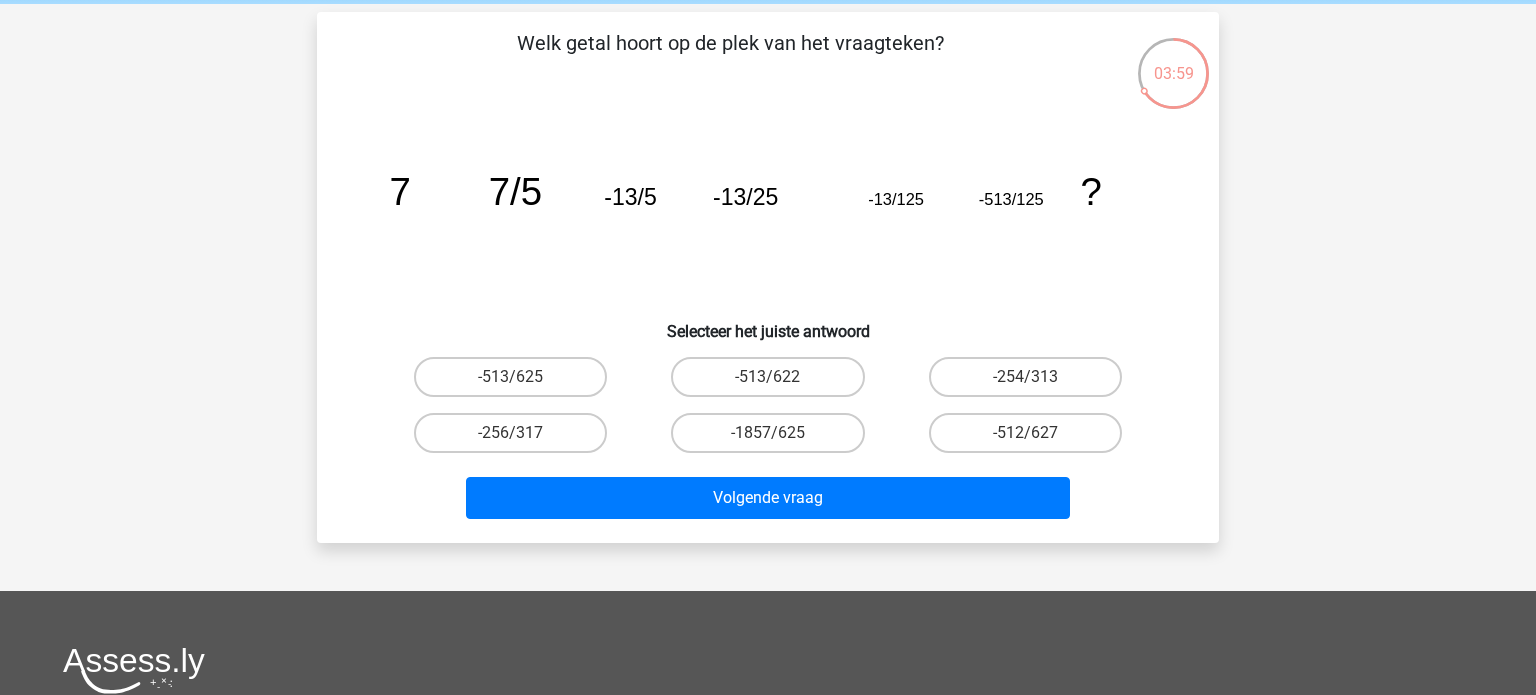 scroll, scrollTop: 94, scrollLeft: 0, axis: vertical 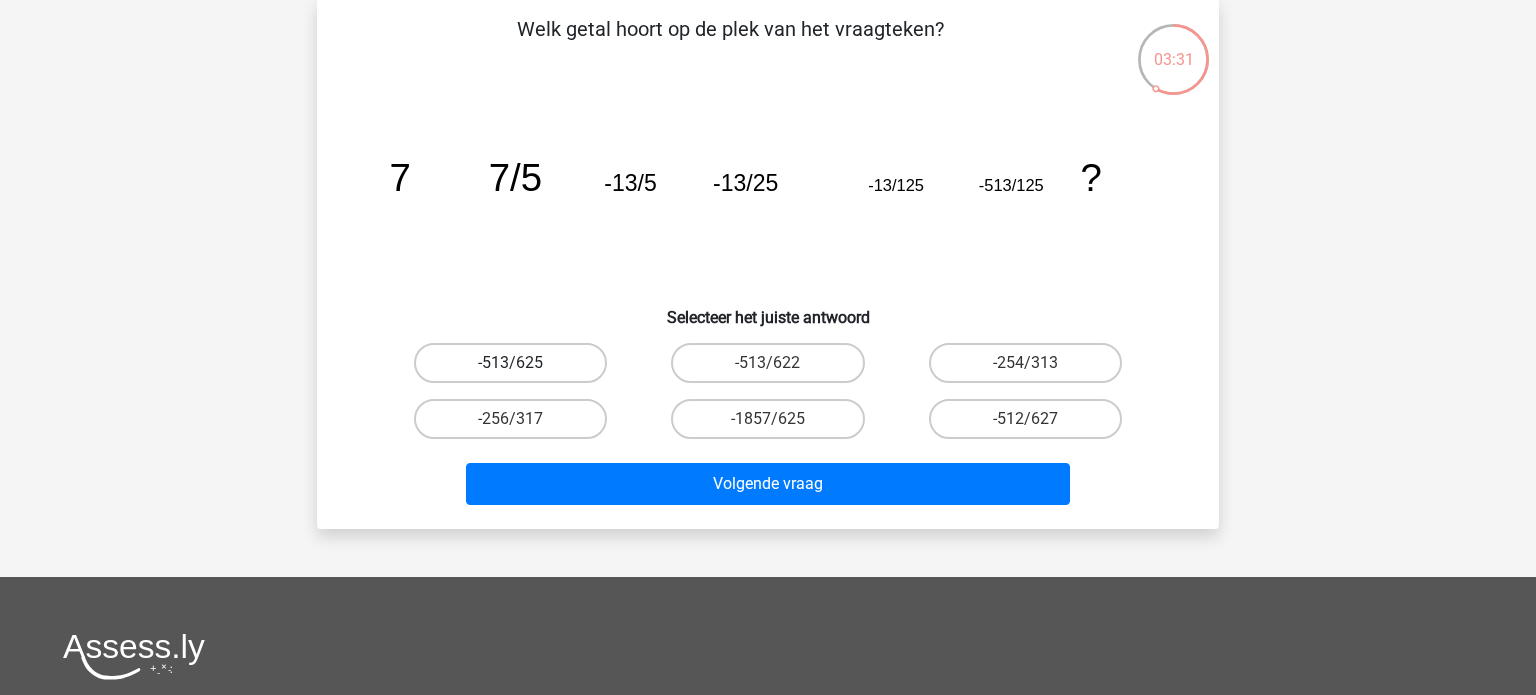 click on "-513/625" at bounding box center (510, 363) 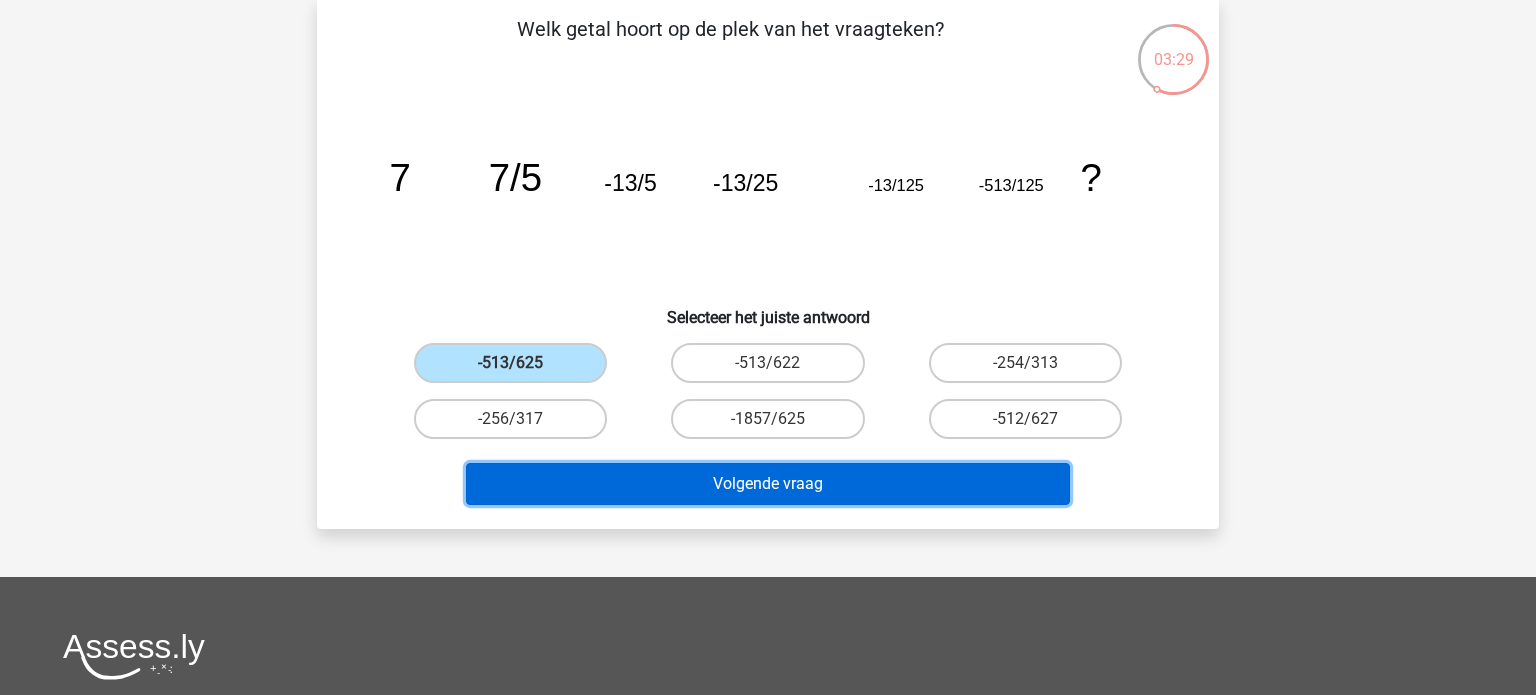 click on "Volgende vraag" at bounding box center (768, 484) 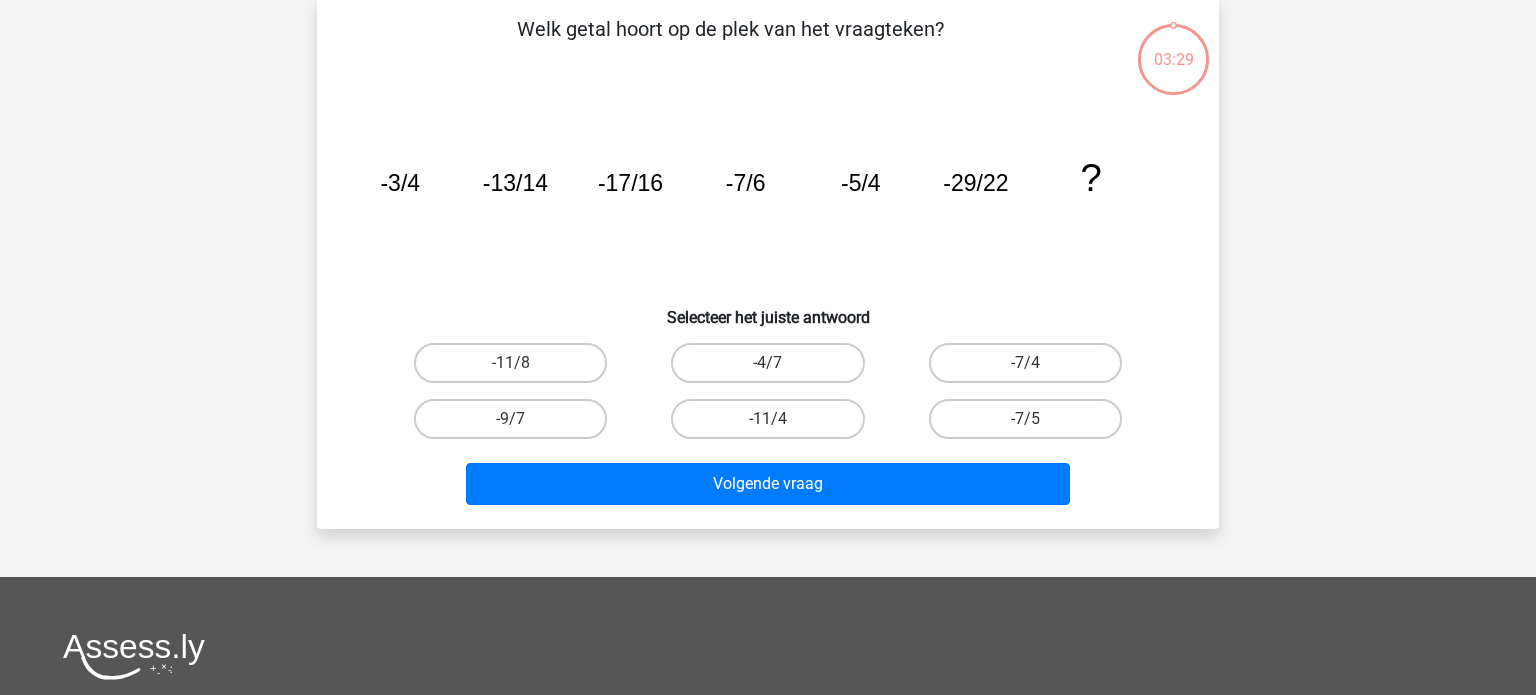 scroll, scrollTop: 92, scrollLeft: 0, axis: vertical 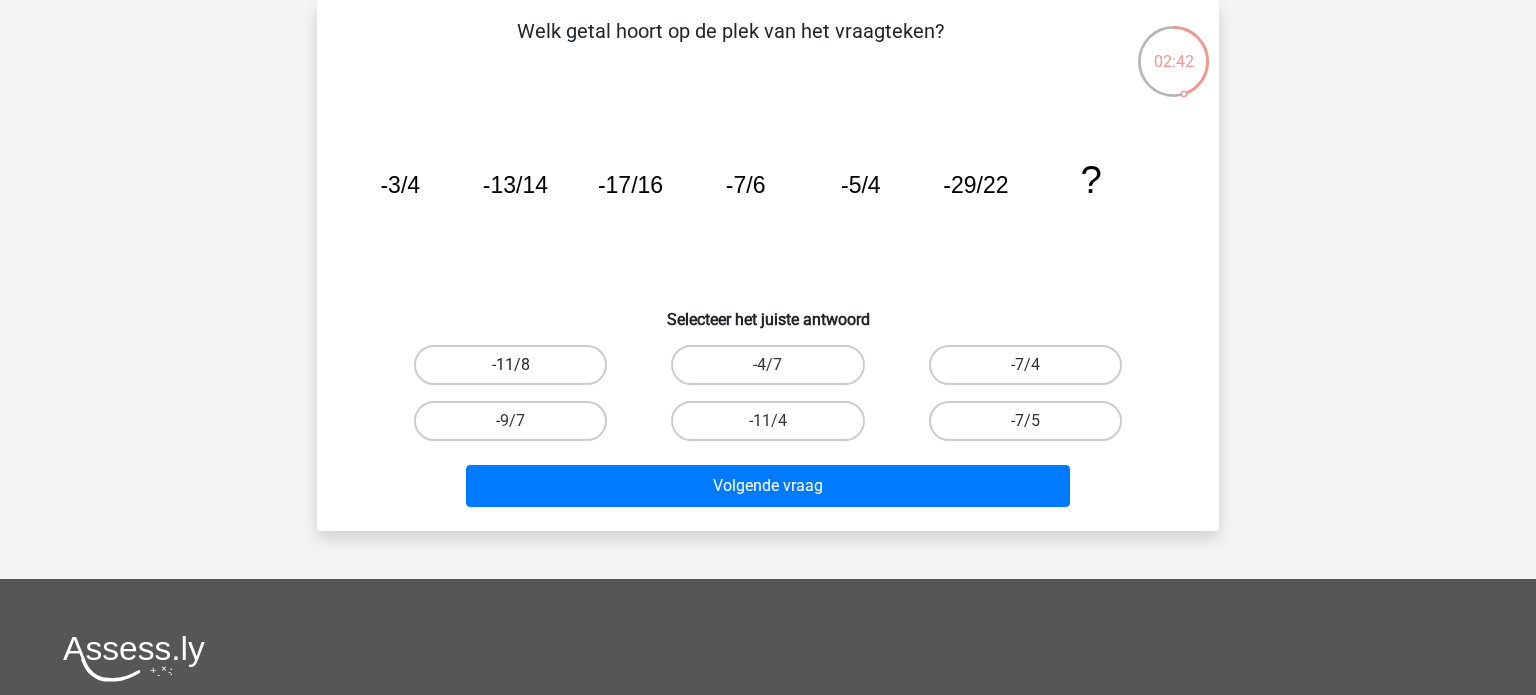 click on "-11/8" at bounding box center [510, 365] 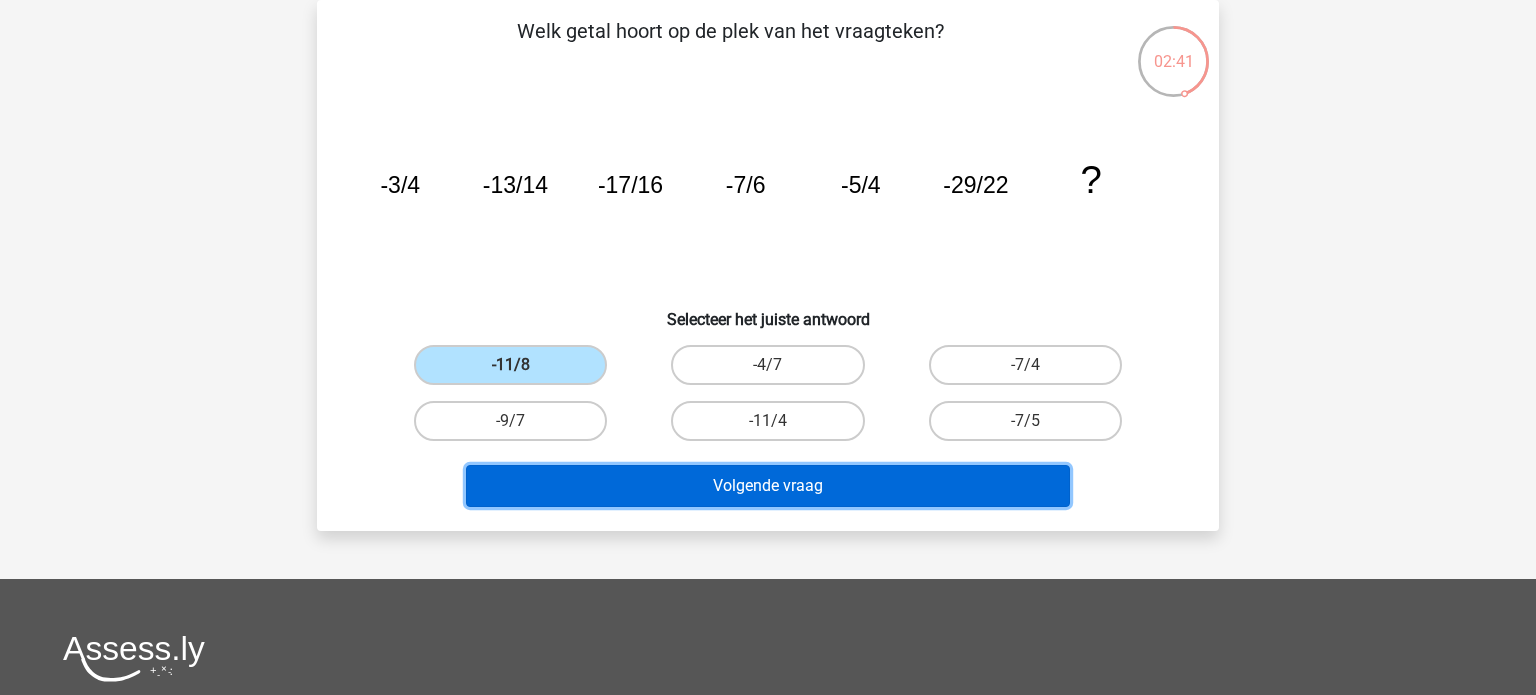 click on "Volgende vraag" at bounding box center (768, 486) 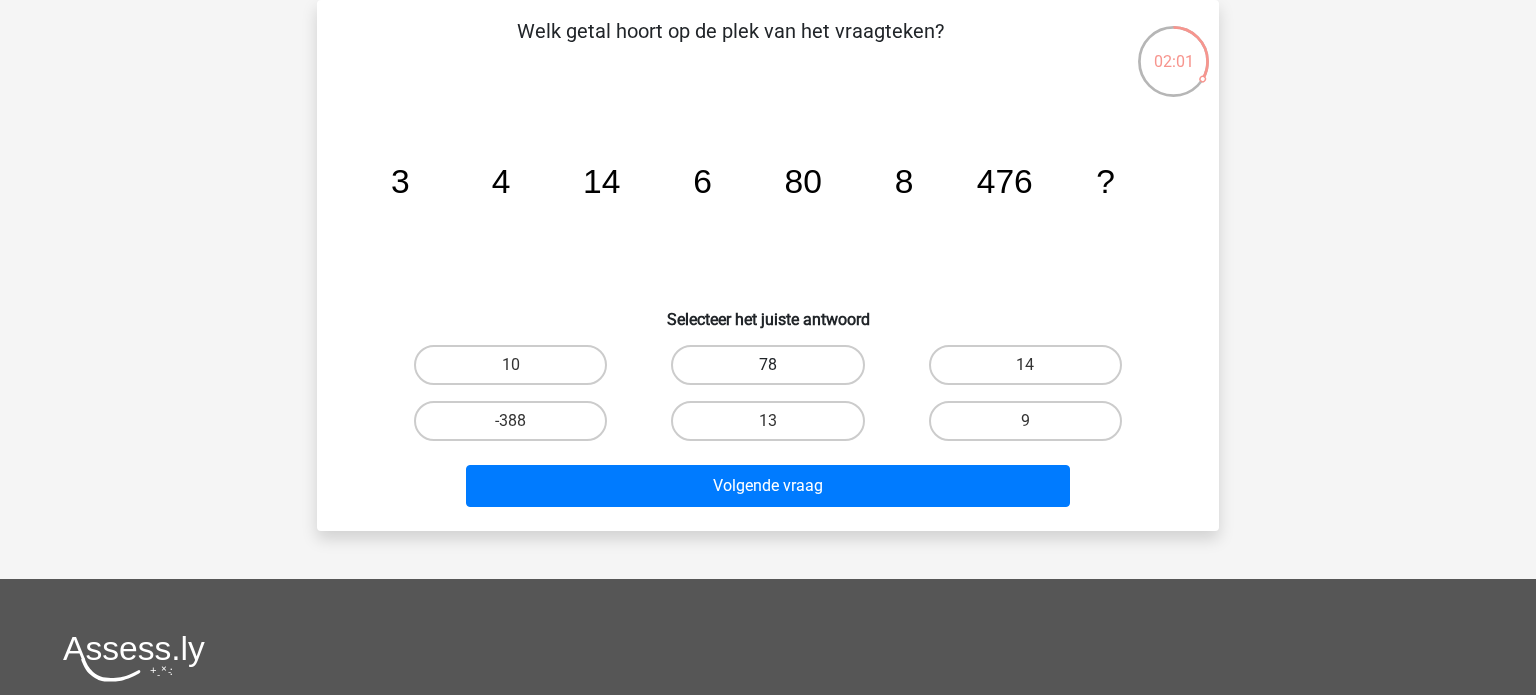 click on "78" at bounding box center (767, 365) 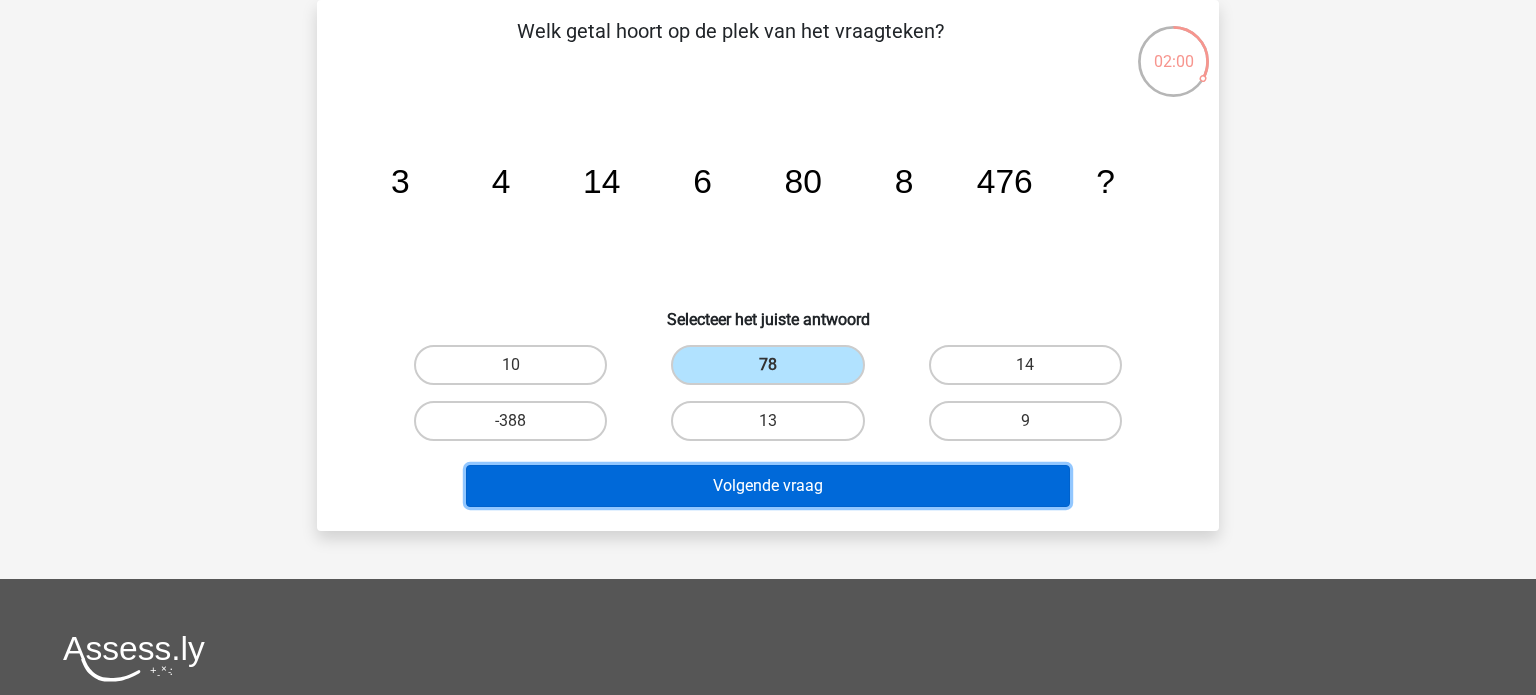click on "Volgende vraag" at bounding box center (768, 486) 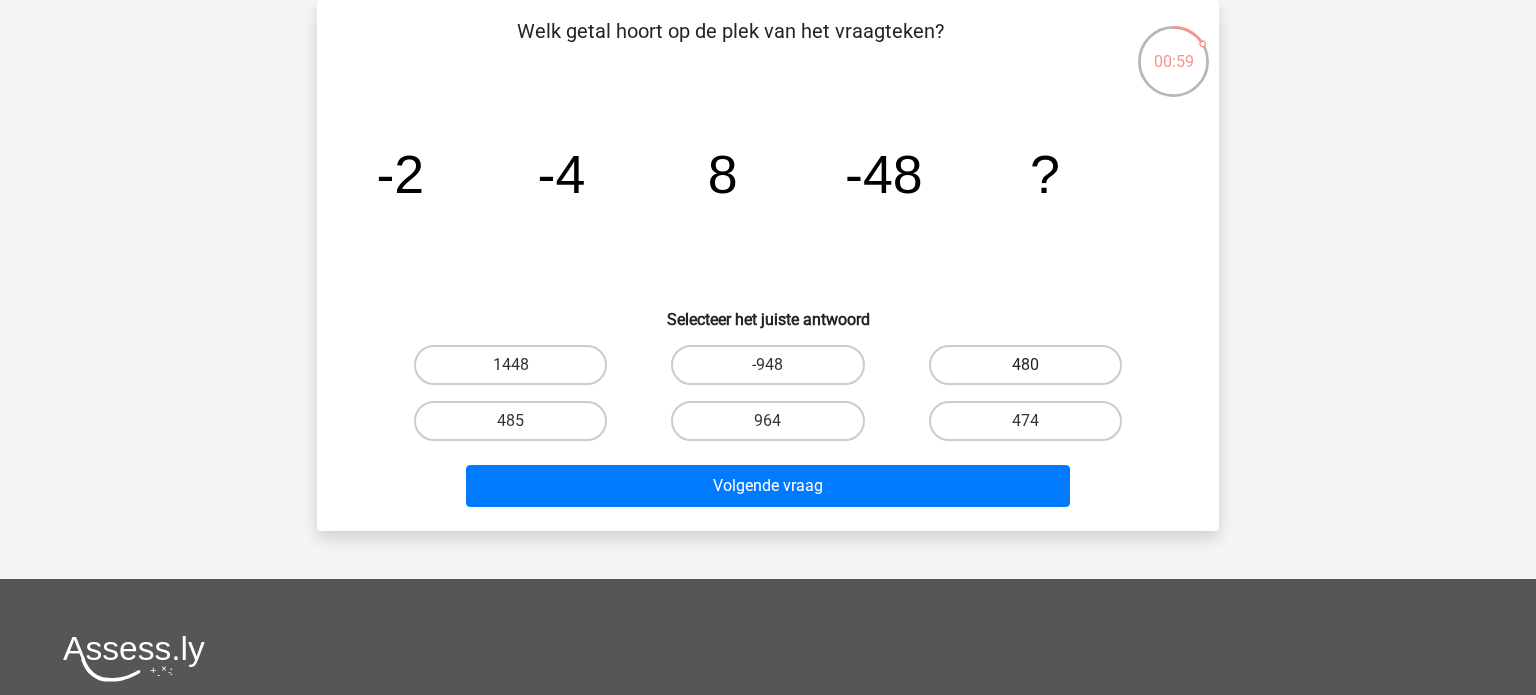 click on "480" at bounding box center (1025, 365) 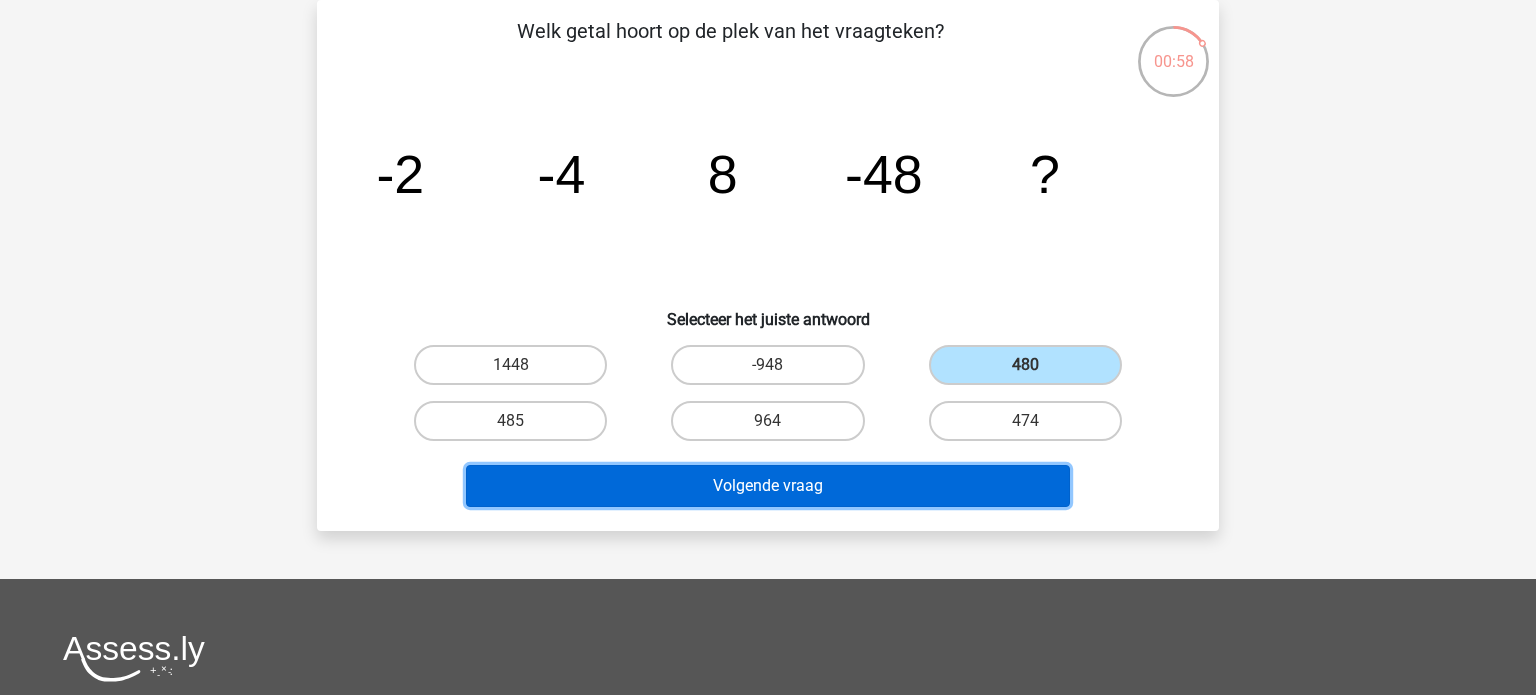 click on "Volgende vraag" at bounding box center (768, 486) 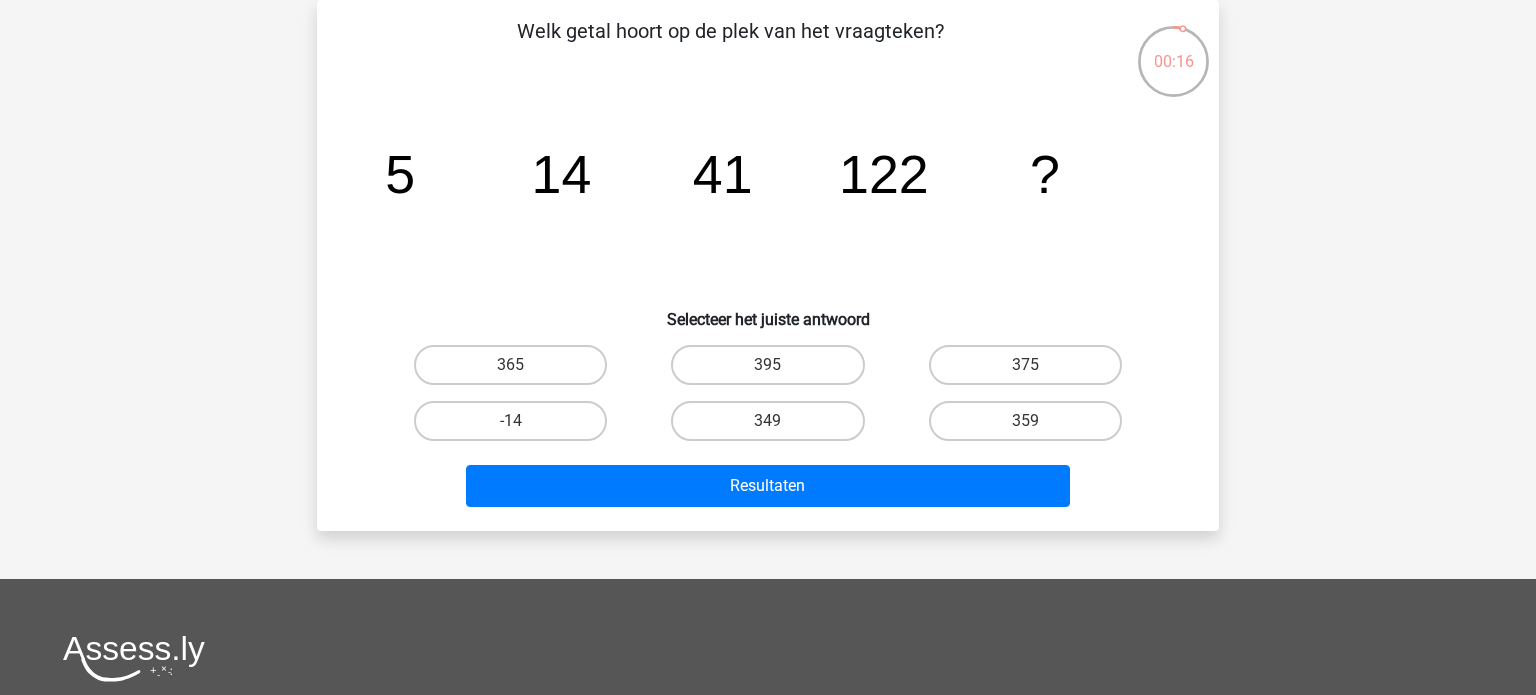 click on "image/svg+xml
5
14
41
122
?" 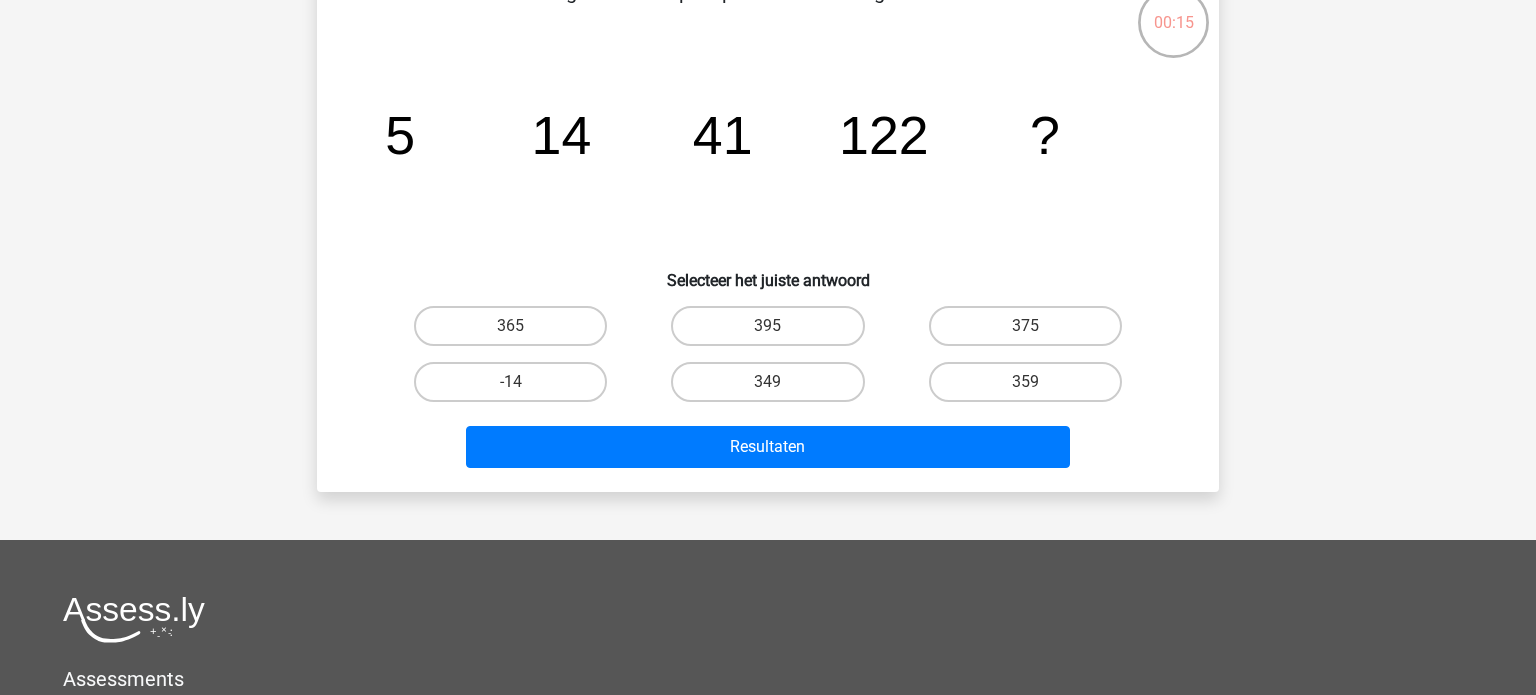 scroll, scrollTop: 135, scrollLeft: 0, axis: vertical 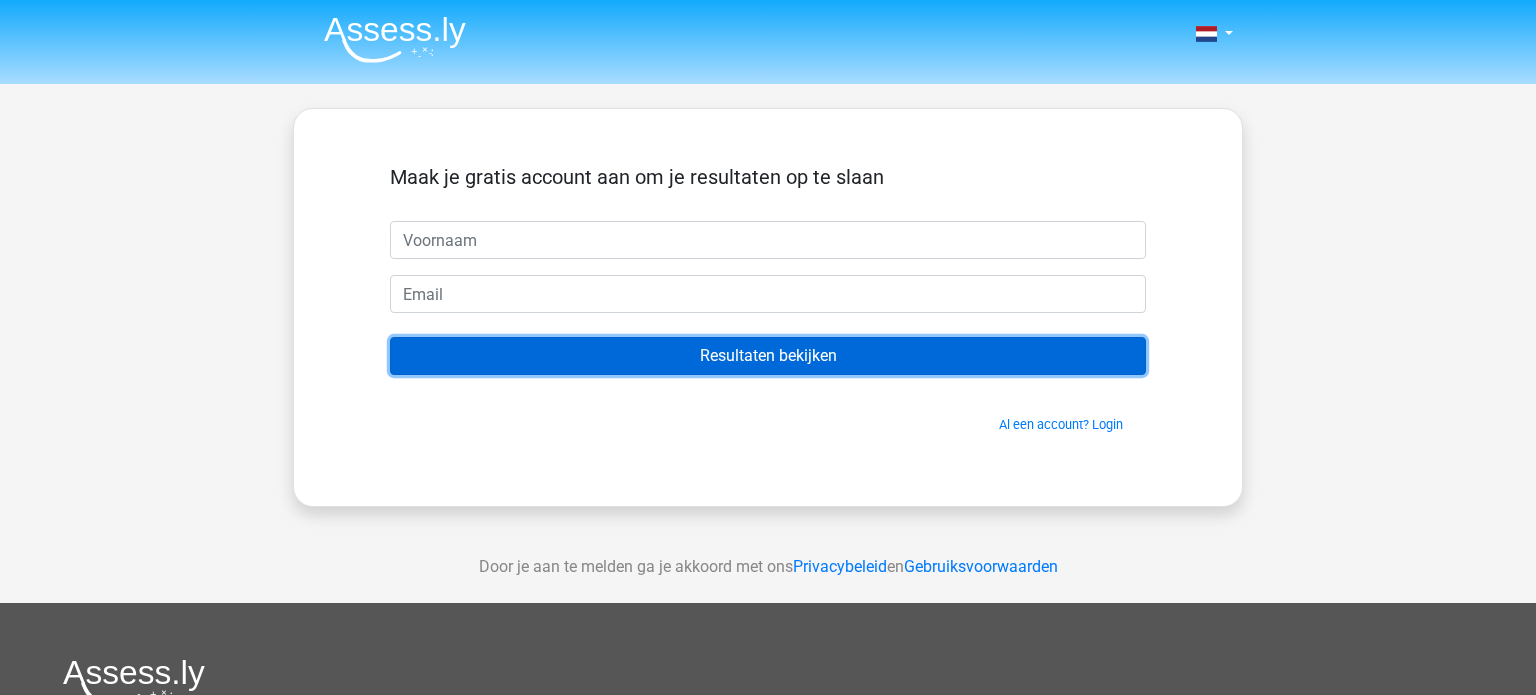 click on "Resultaten bekijken" at bounding box center (768, 356) 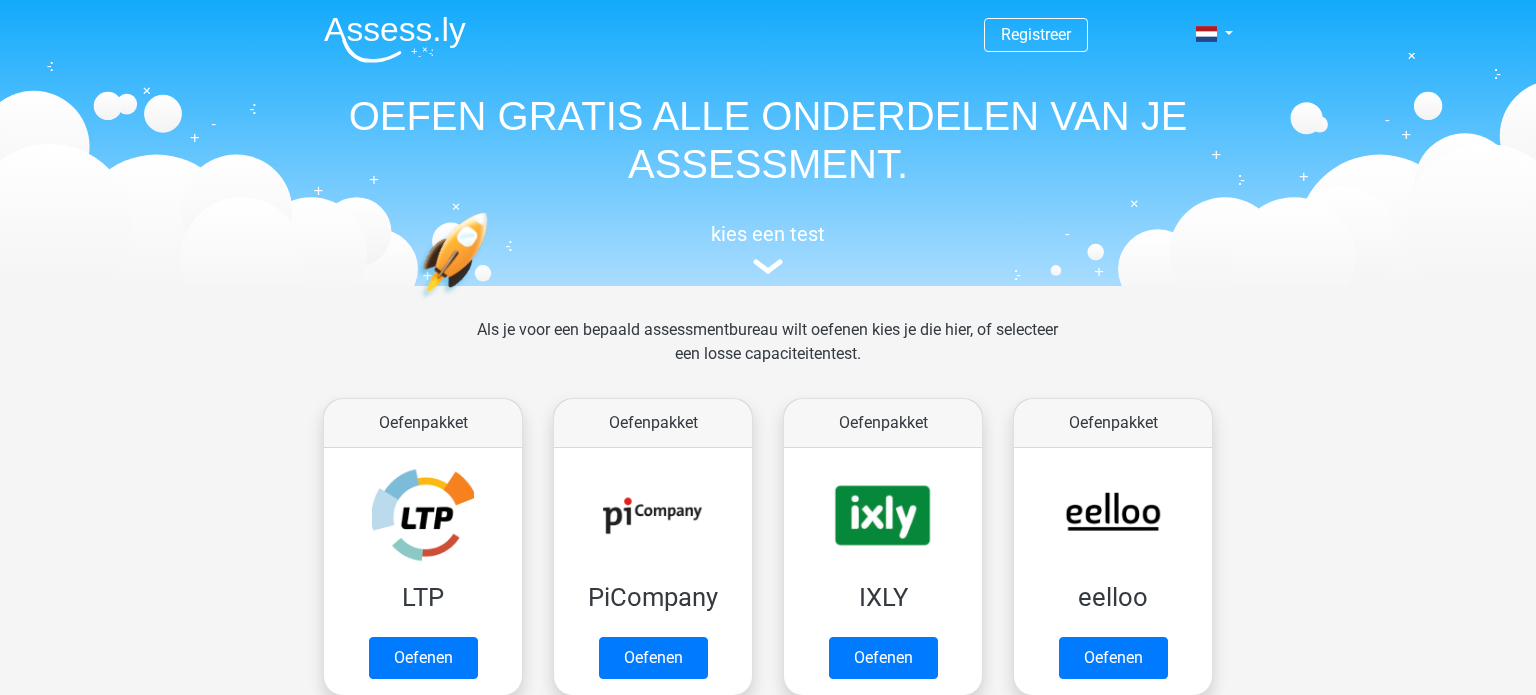 scroll, scrollTop: 0, scrollLeft: 0, axis: both 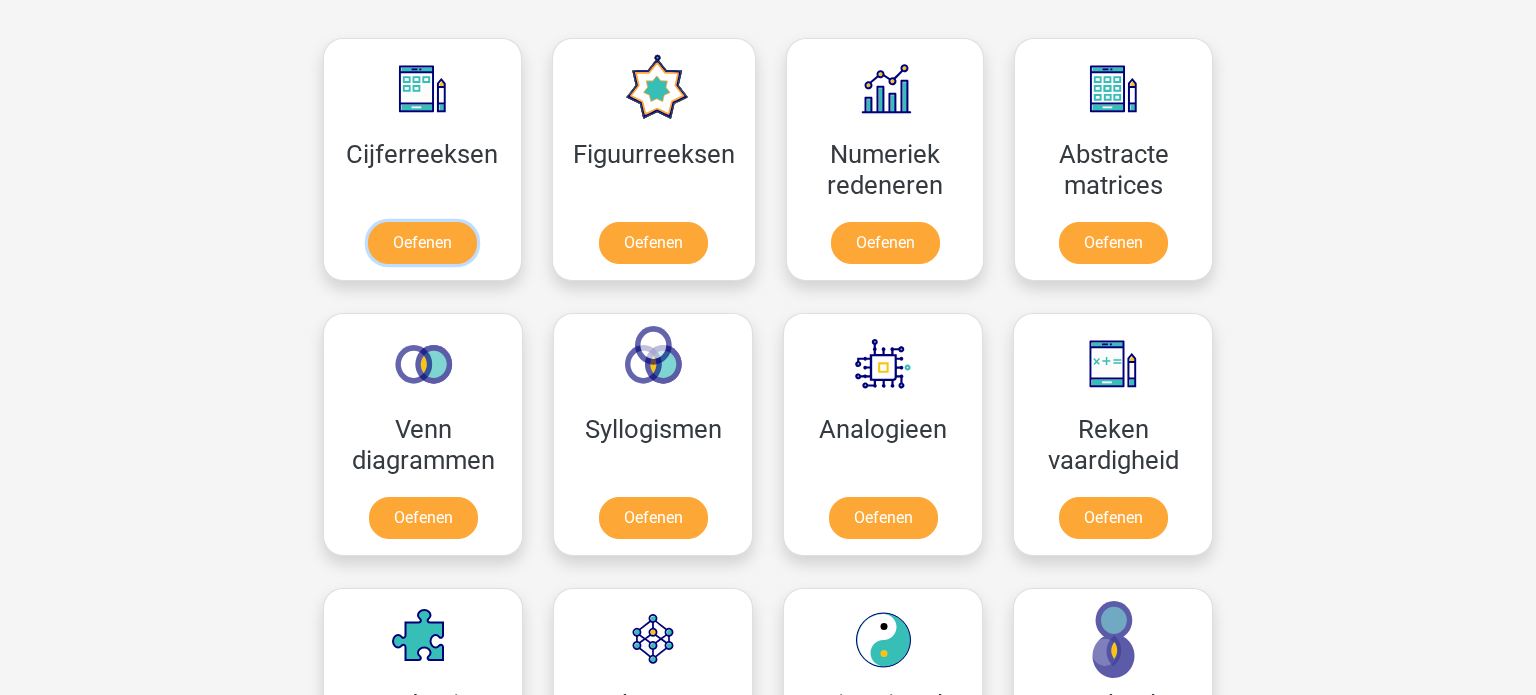 click on "Oefenen" at bounding box center [422, 243] 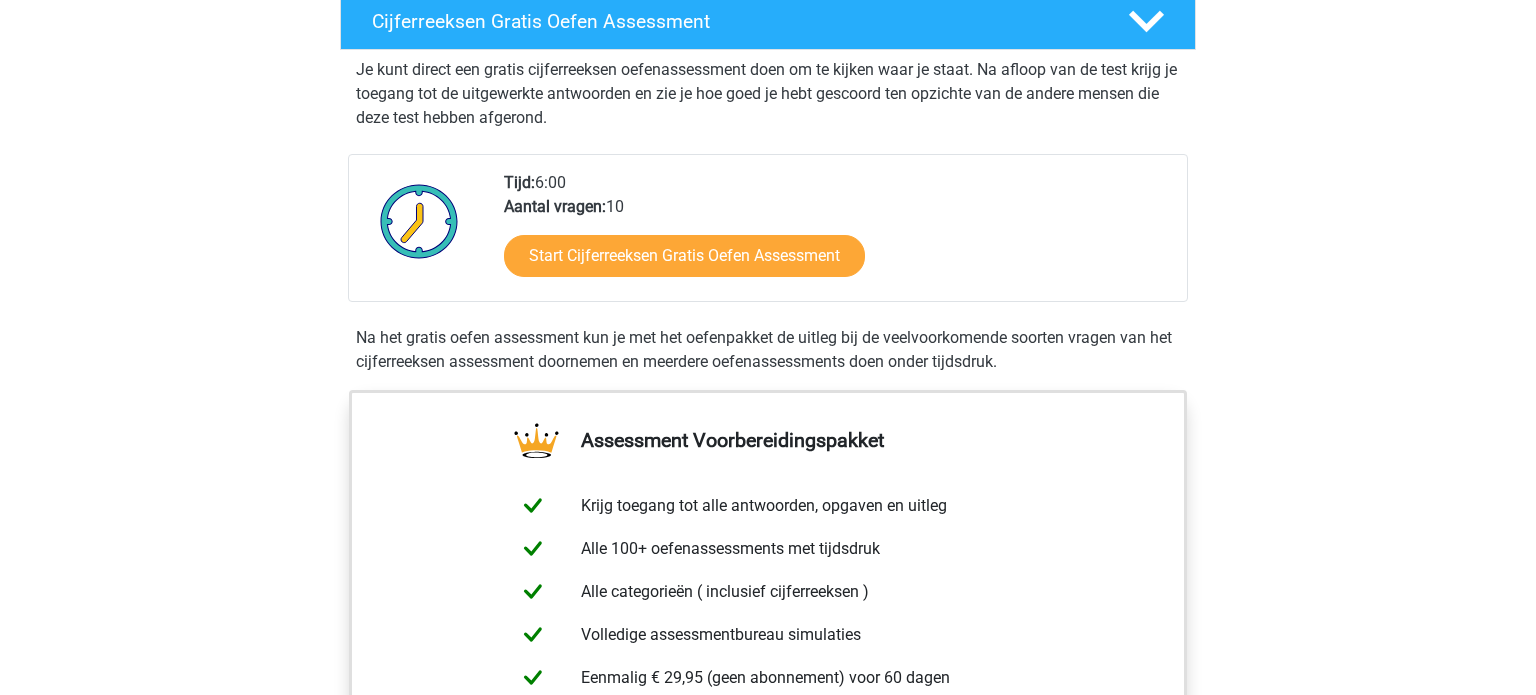scroll, scrollTop: 362, scrollLeft: 0, axis: vertical 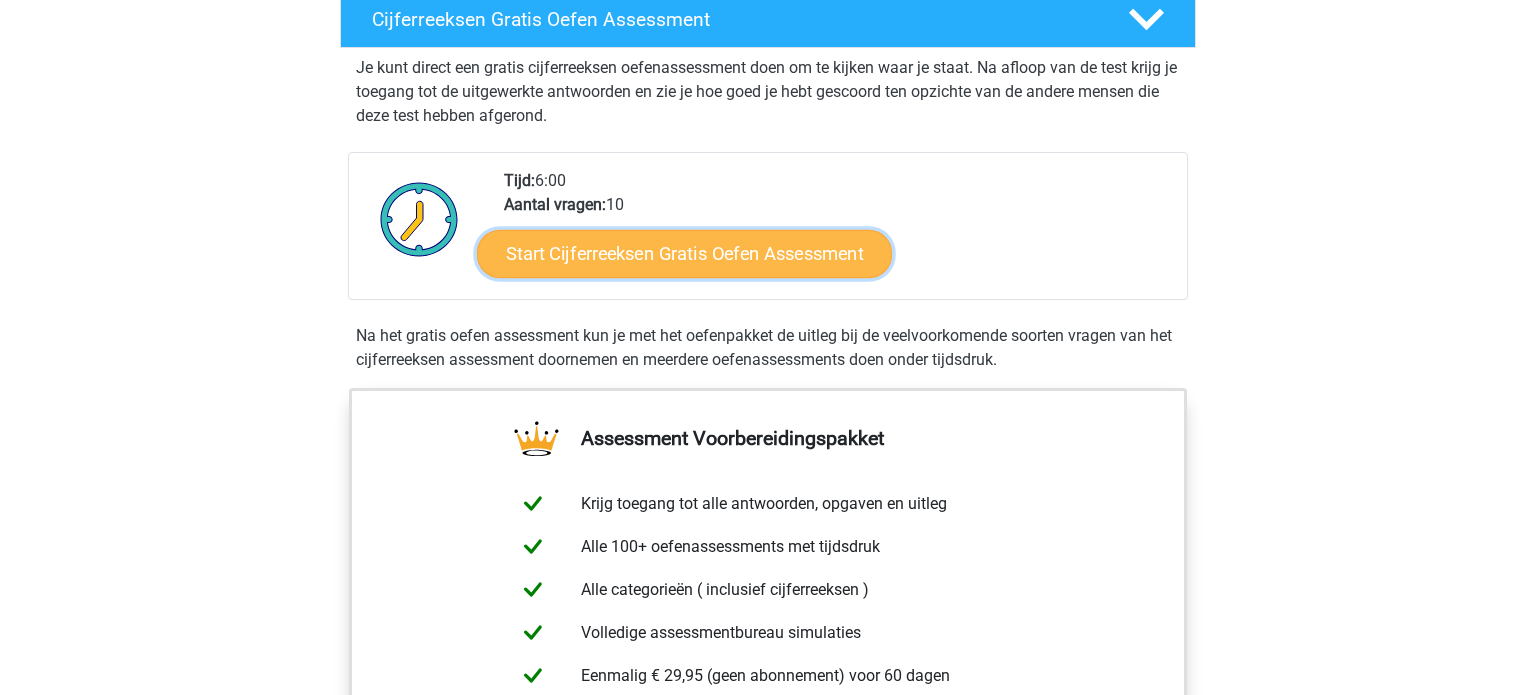 click on "Start Cijferreeksen
Gratis Oefen Assessment" at bounding box center [684, 253] 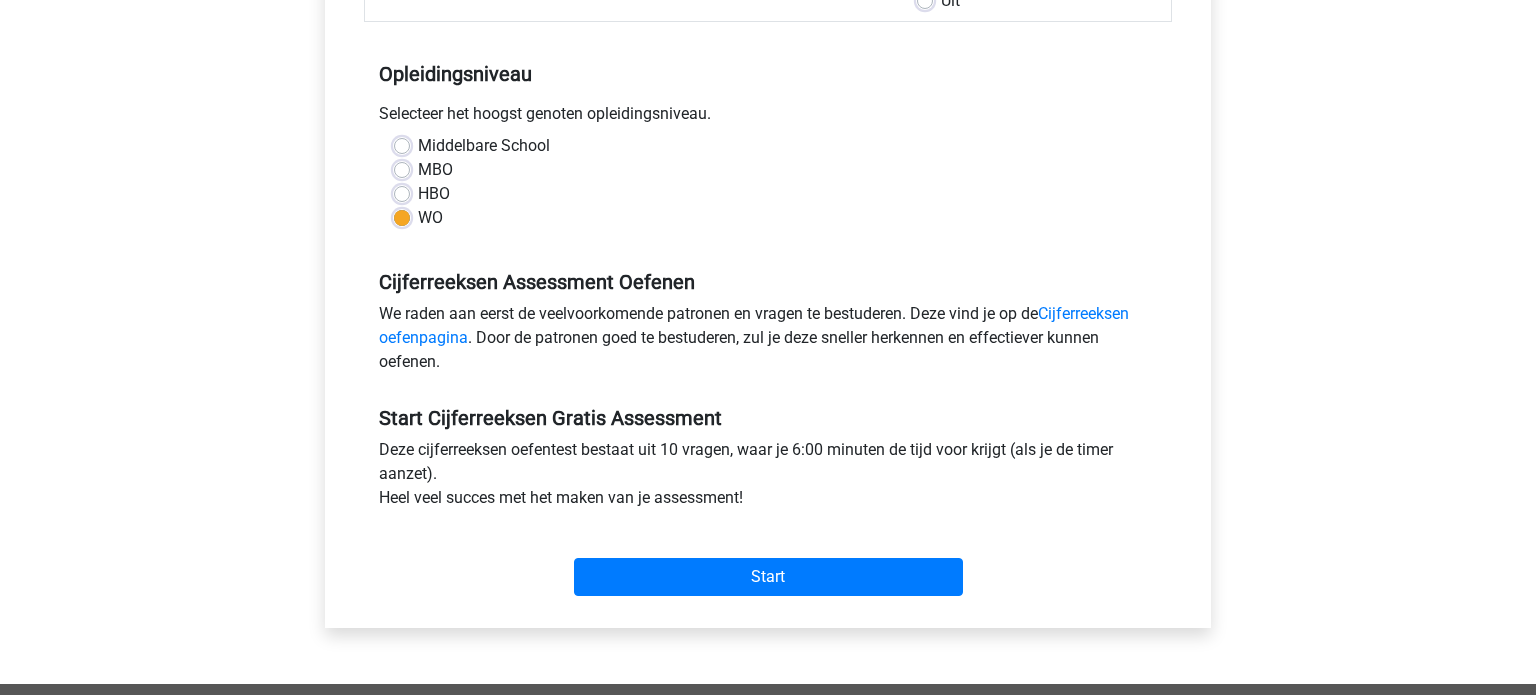 scroll, scrollTop: 371, scrollLeft: 0, axis: vertical 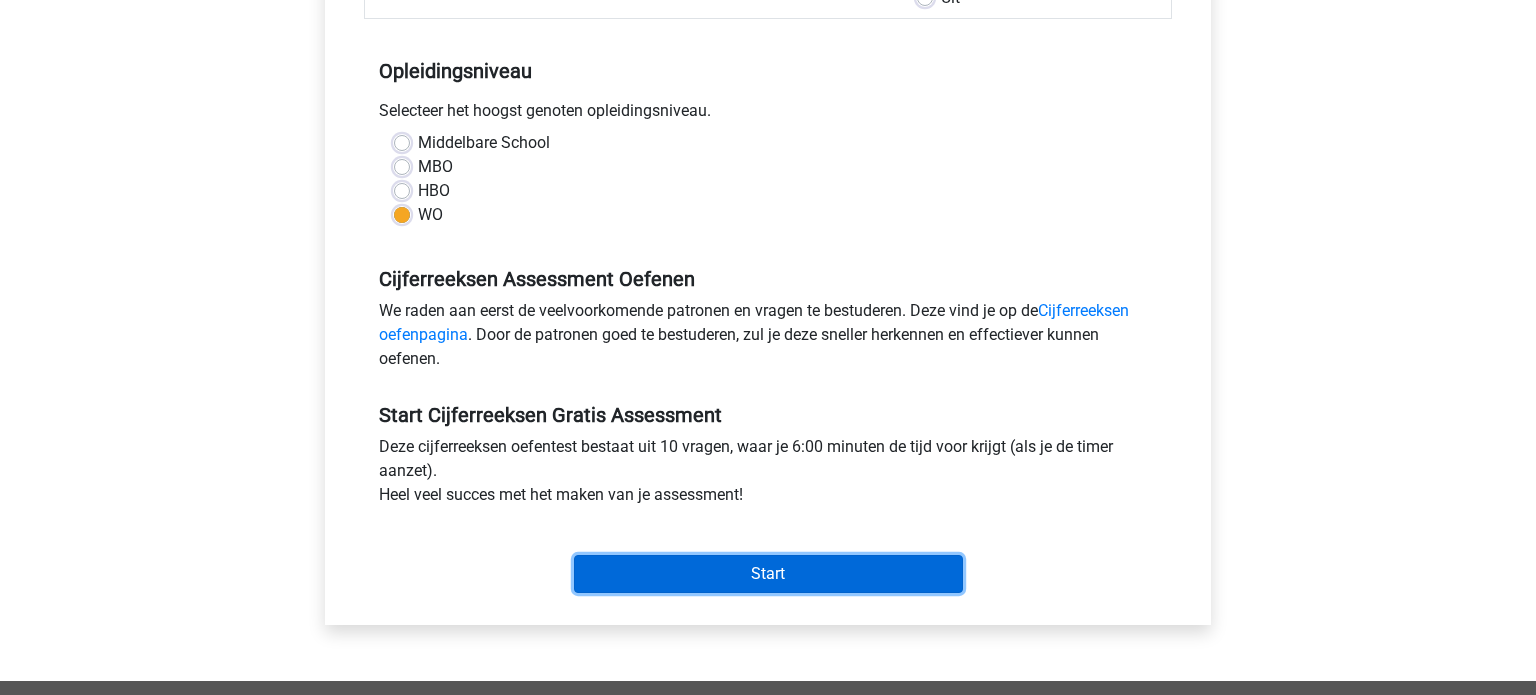 click on "Start" at bounding box center (768, 574) 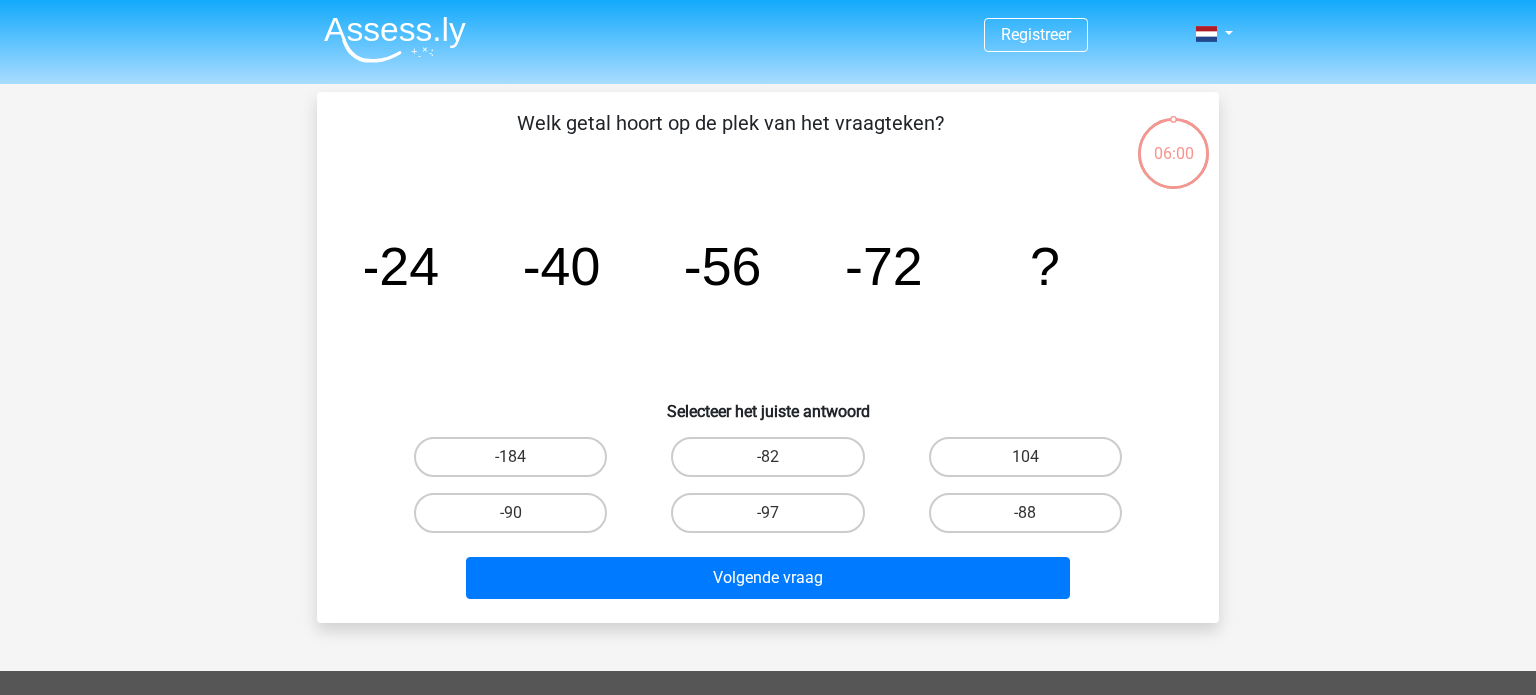 scroll, scrollTop: 0, scrollLeft: 0, axis: both 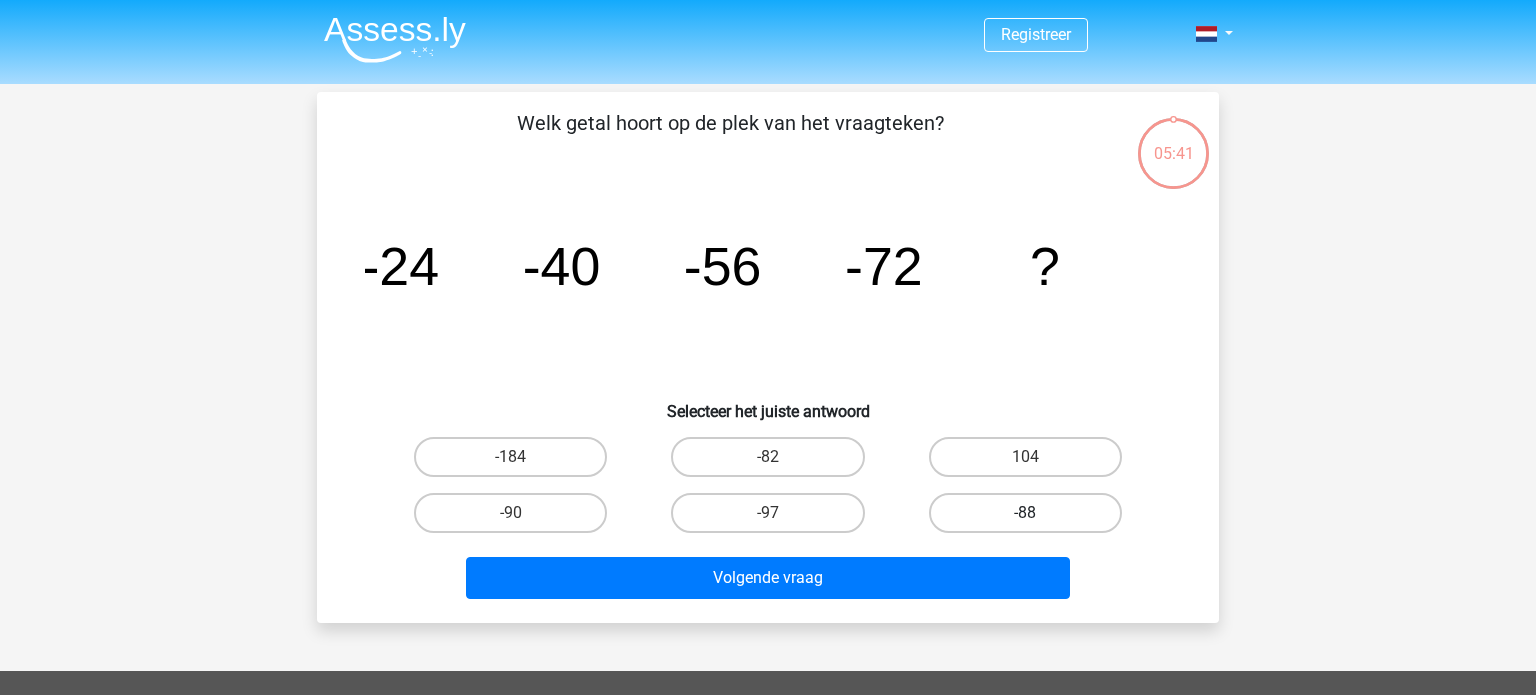 click on "-88" at bounding box center [1025, 513] 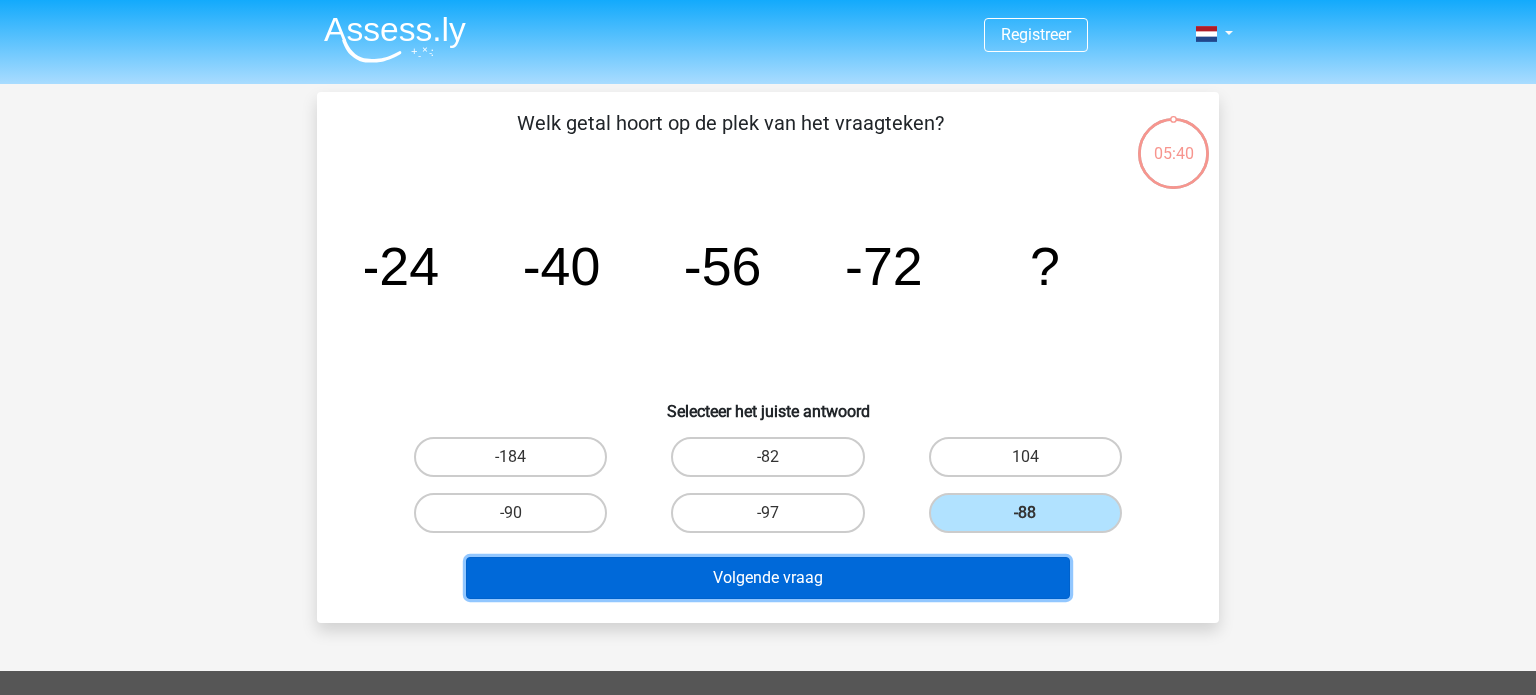 click on "Volgende vraag" at bounding box center [768, 578] 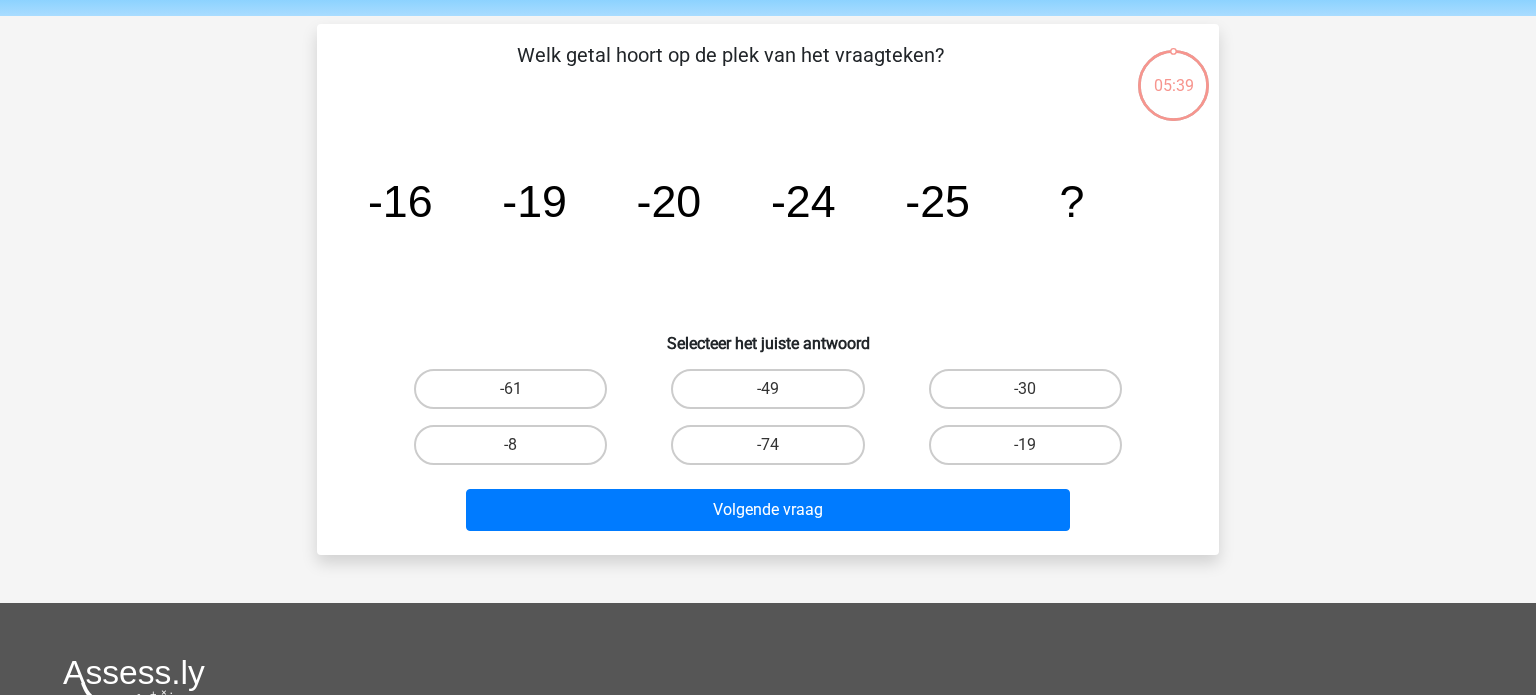 scroll, scrollTop: 92, scrollLeft: 0, axis: vertical 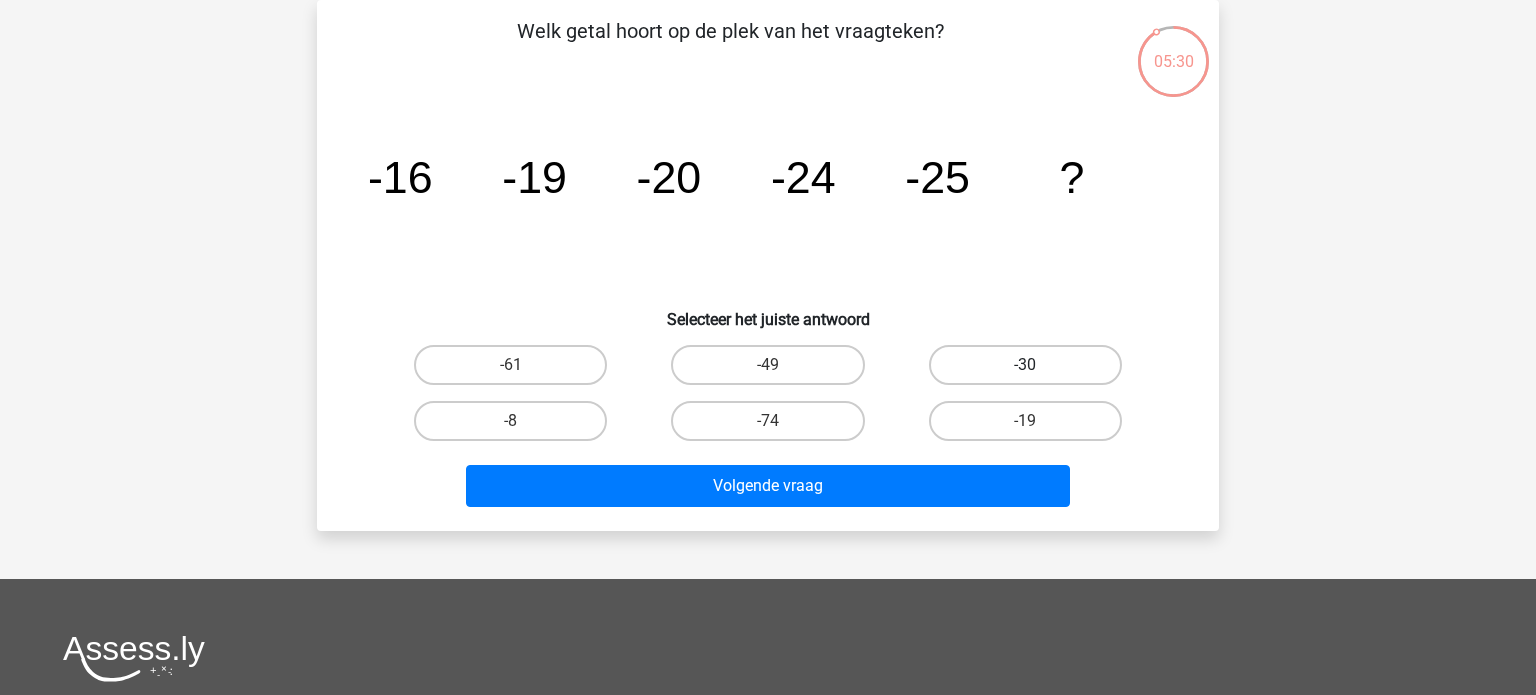 click on "-30" at bounding box center (1025, 365) 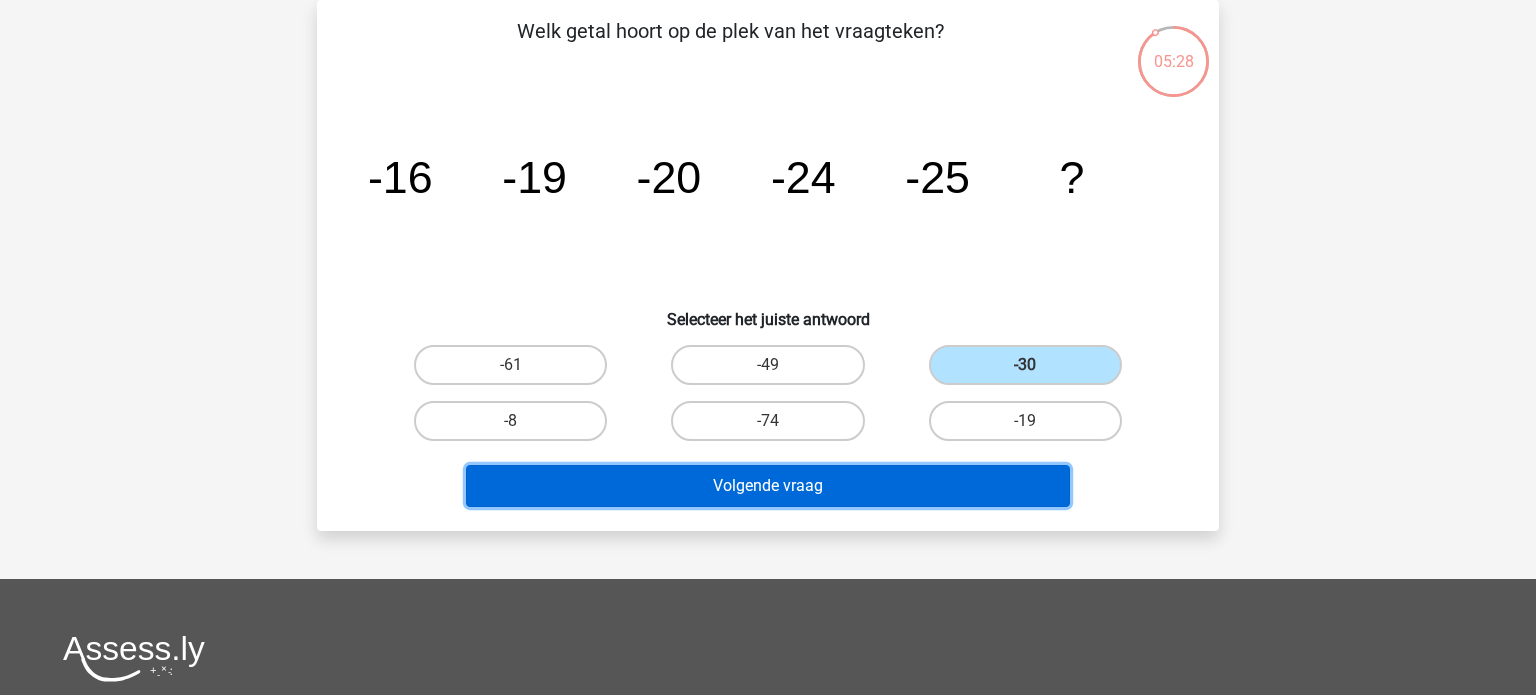 click on "Volgende vraag" at bounding box center (768, 486) 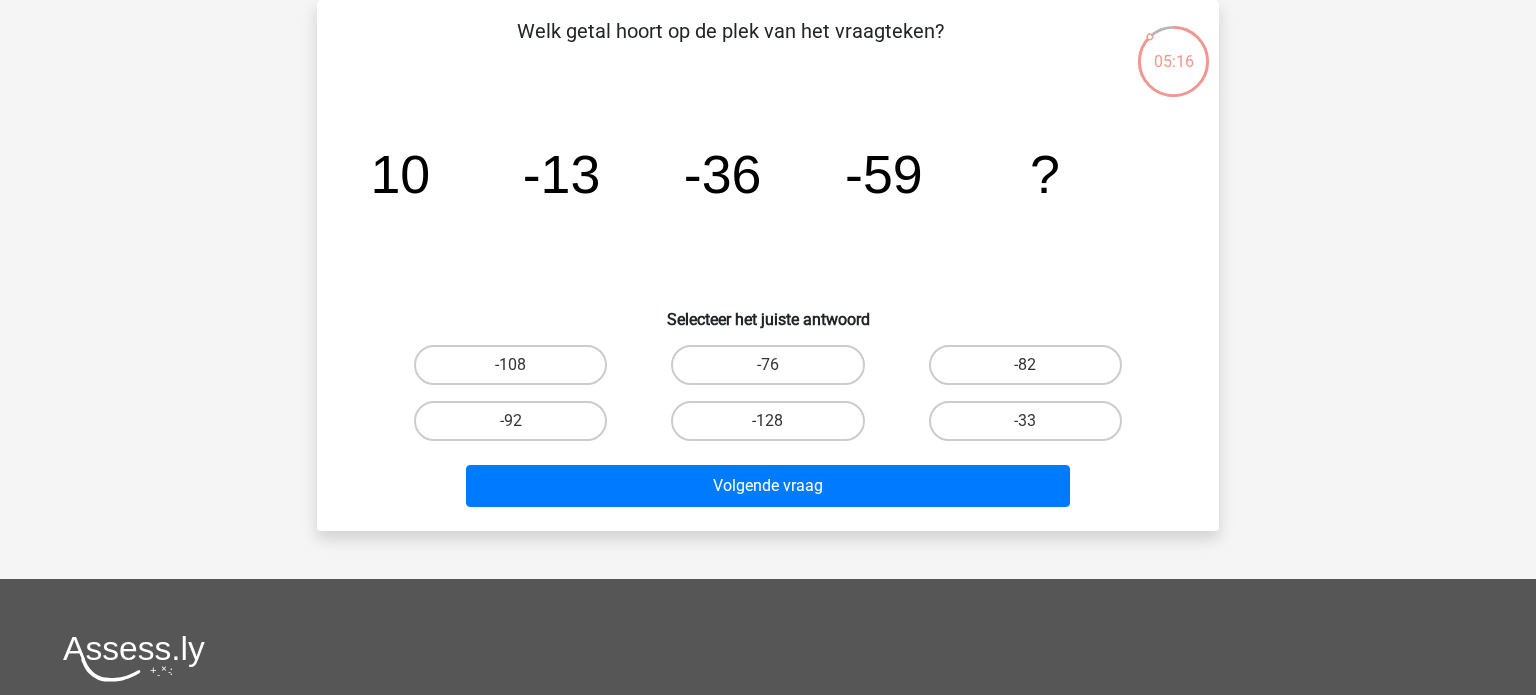 click on "-59" 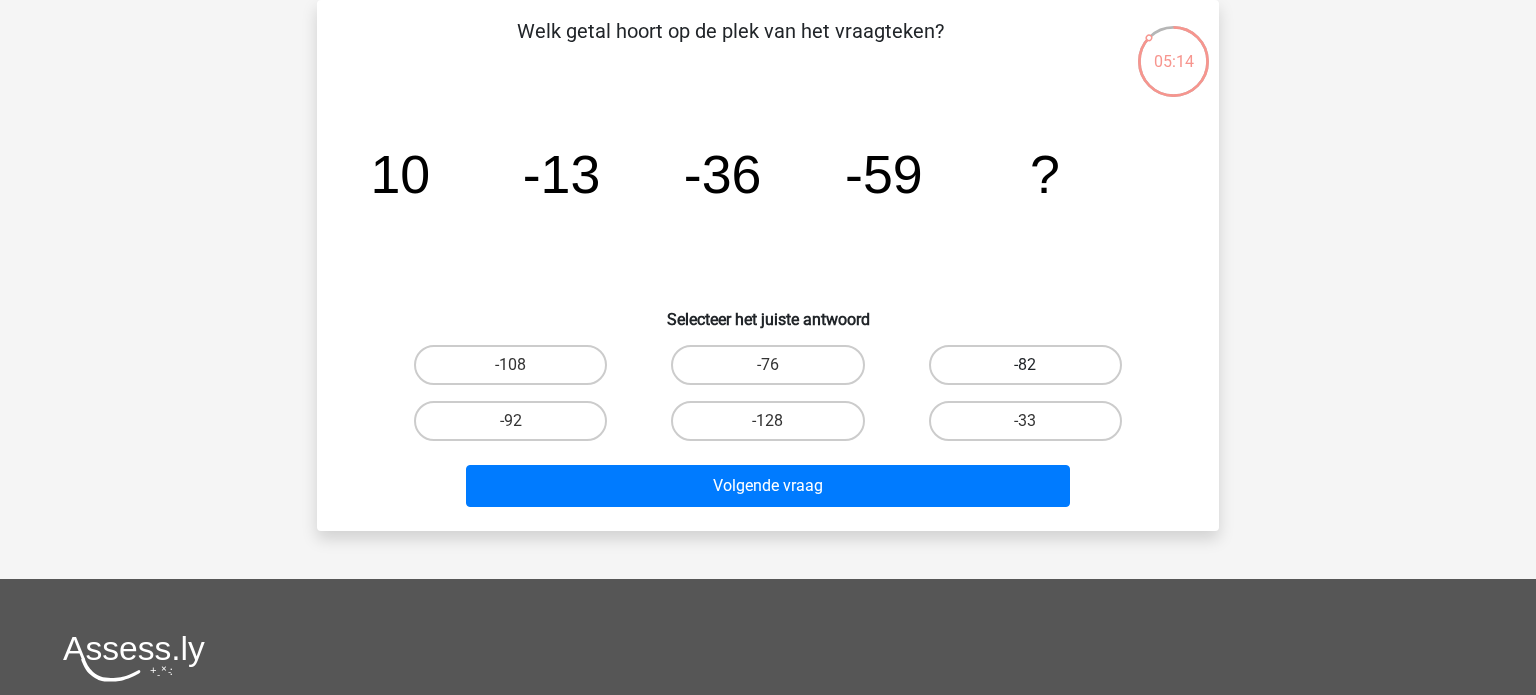 click on "-82" at bounding box center (1025, 365) 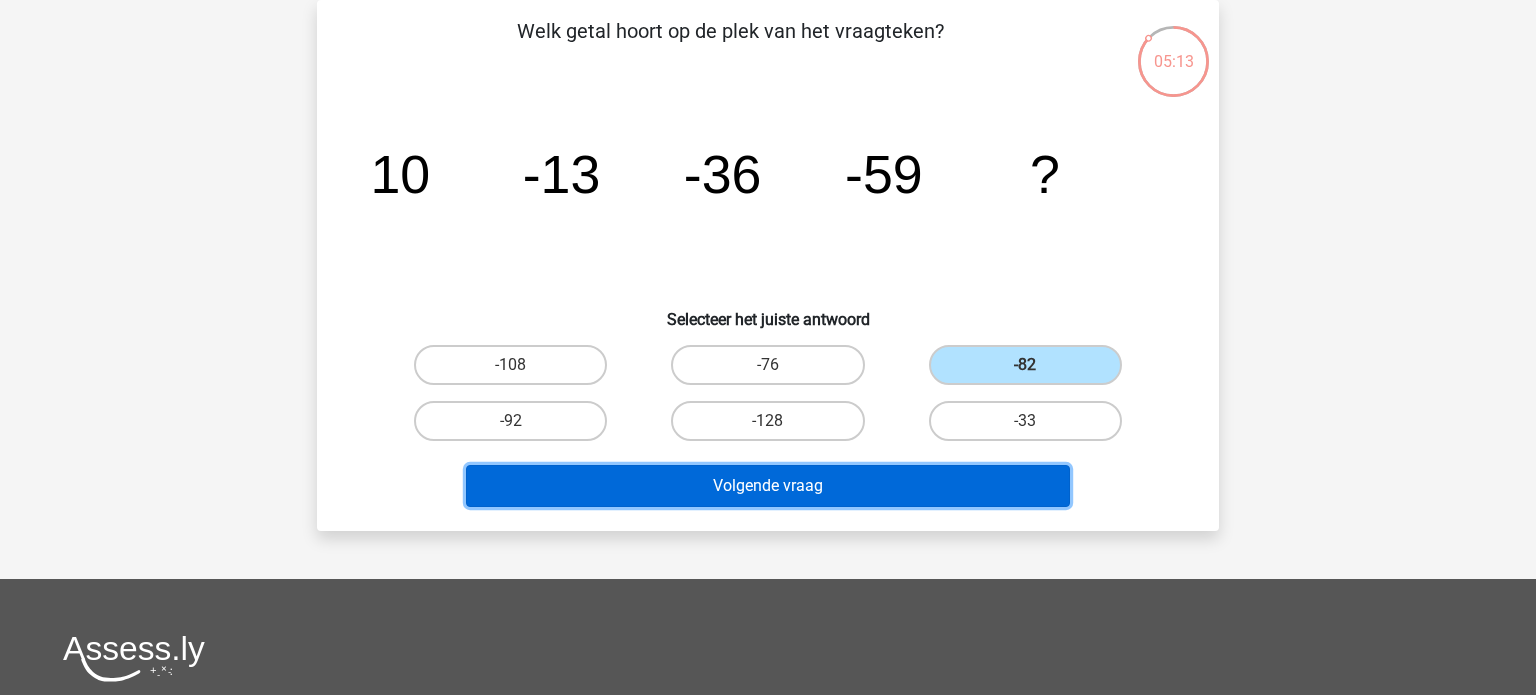 click on "Volgende vraag" at bounding box center (768, 486) 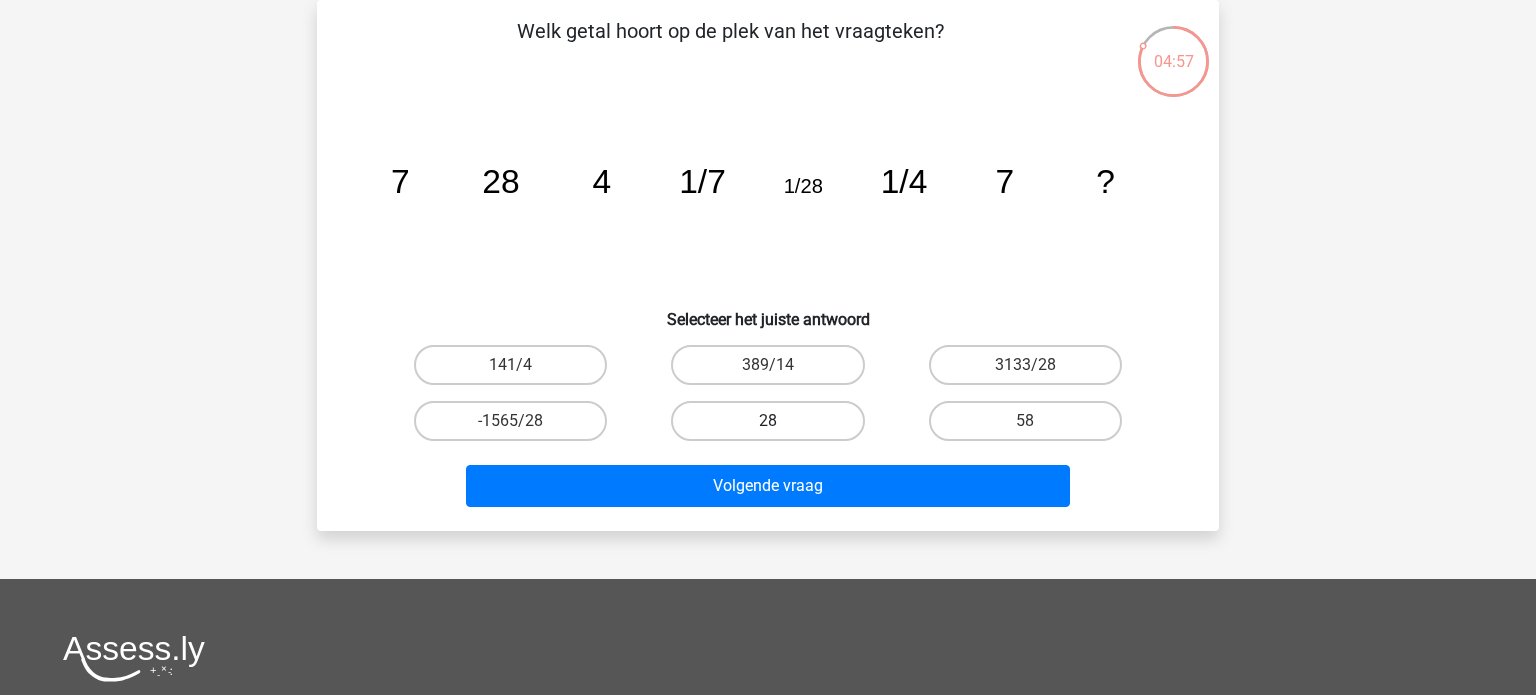 click on "28" at bounding box center [767, 421] 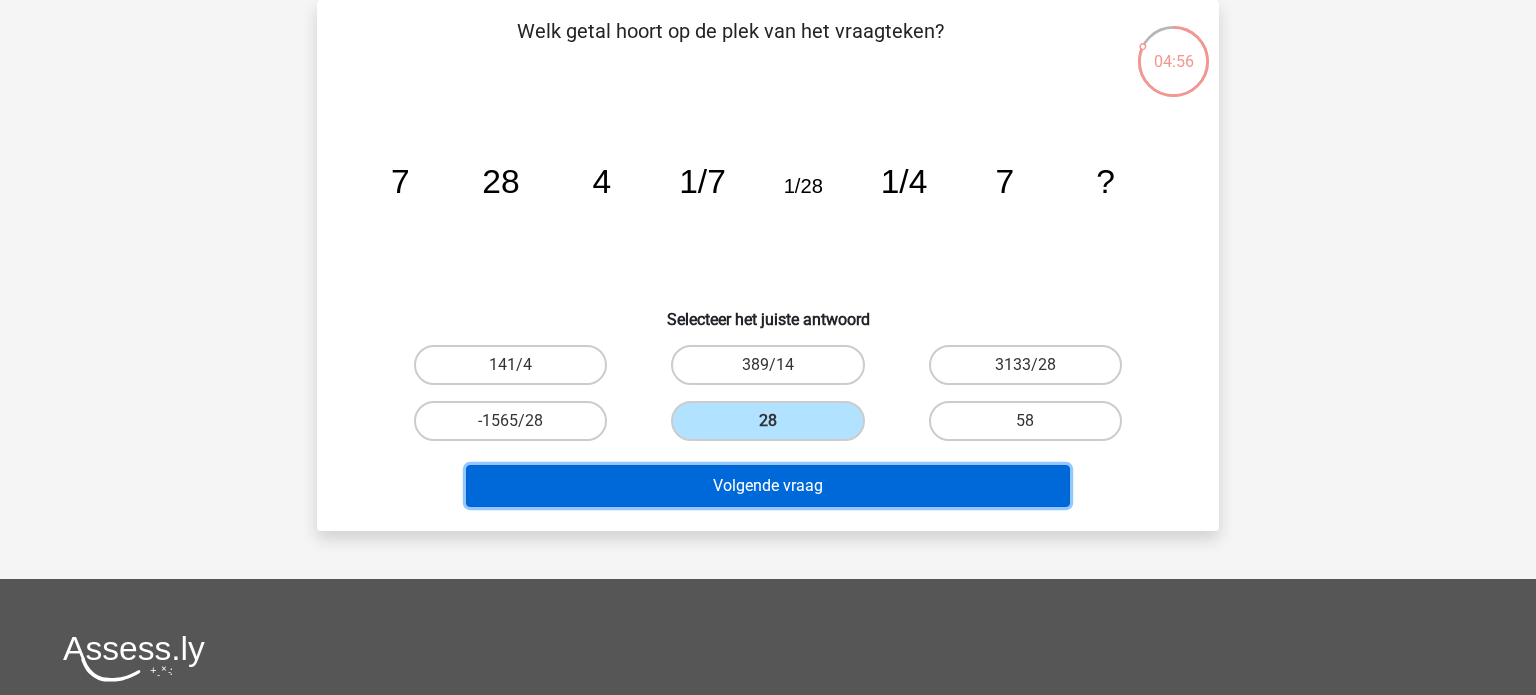 click on "Volgende vraag" at bounding box center [768, 486] 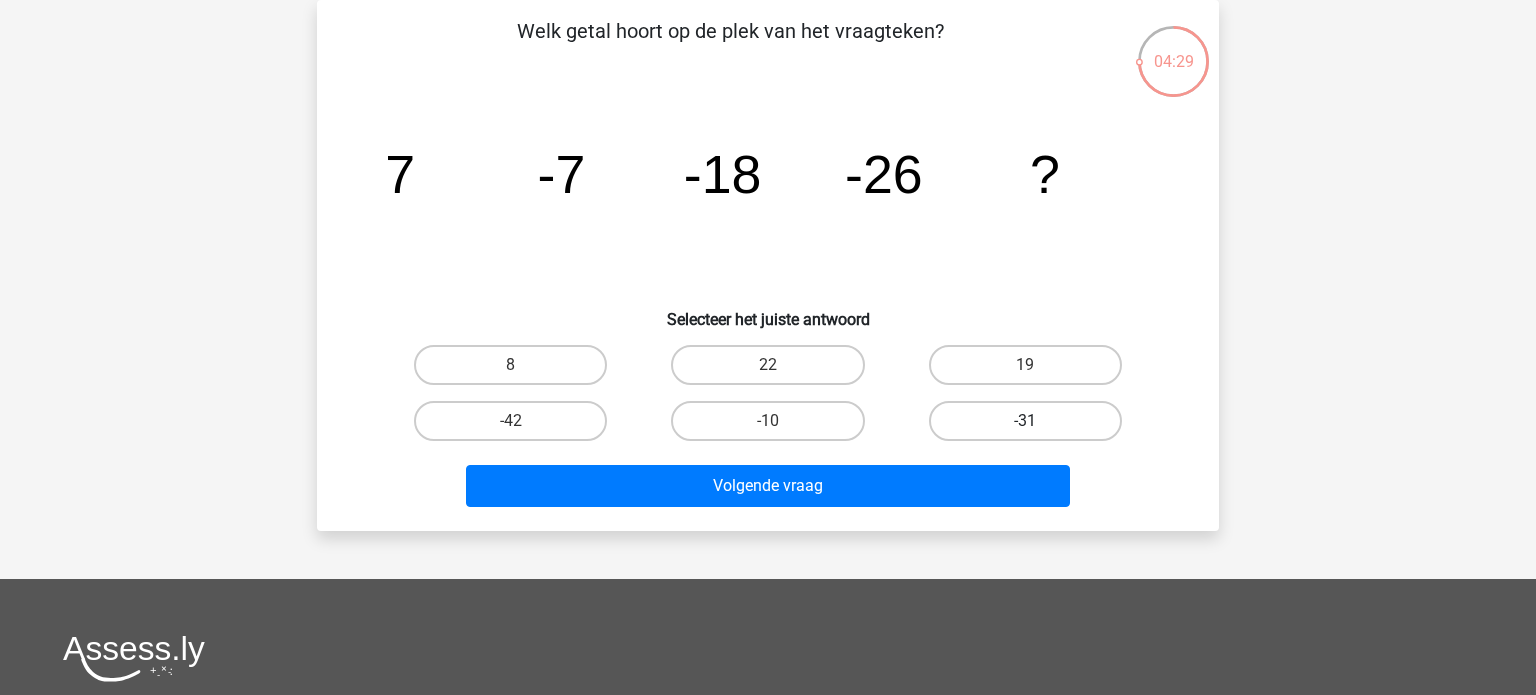 click on "-31" at bounding box center [1025, 421] 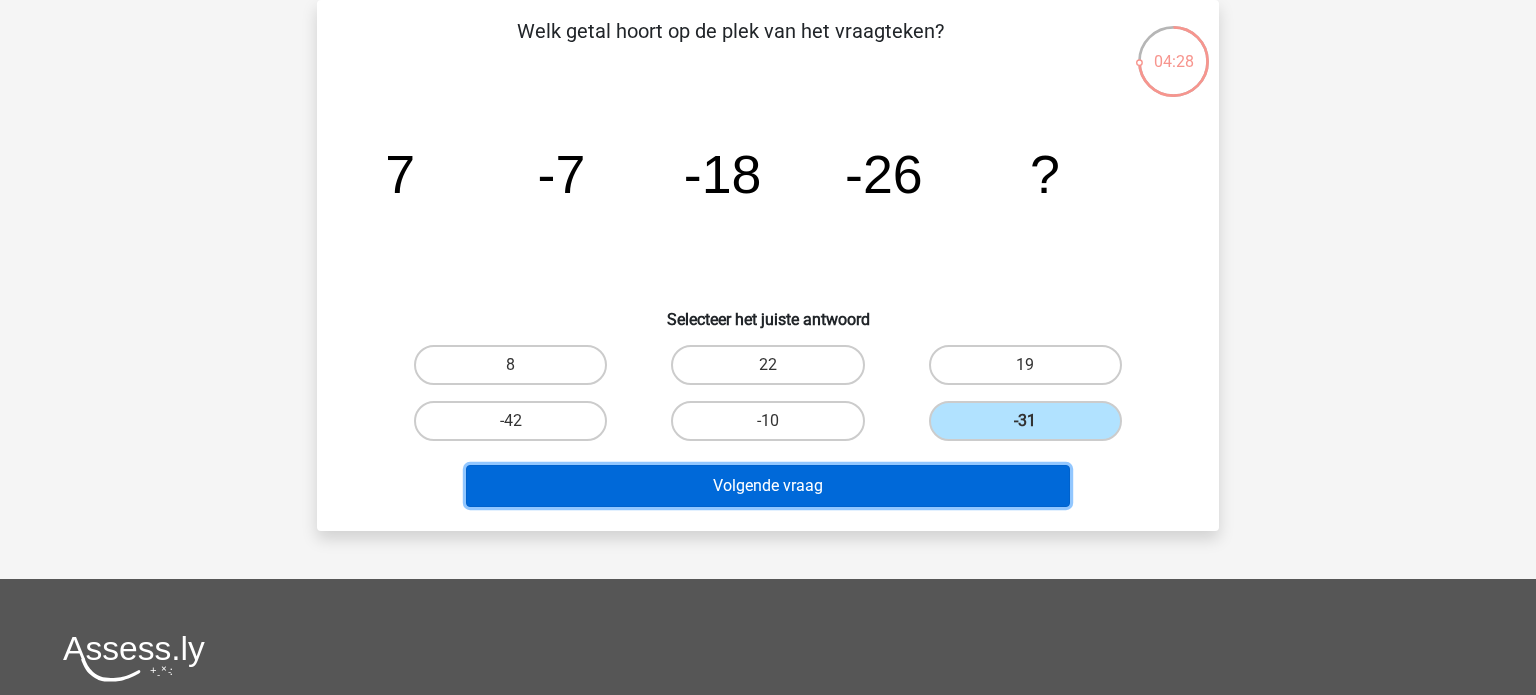 click on "Volgende vraag" at bounding box center [768, 486] 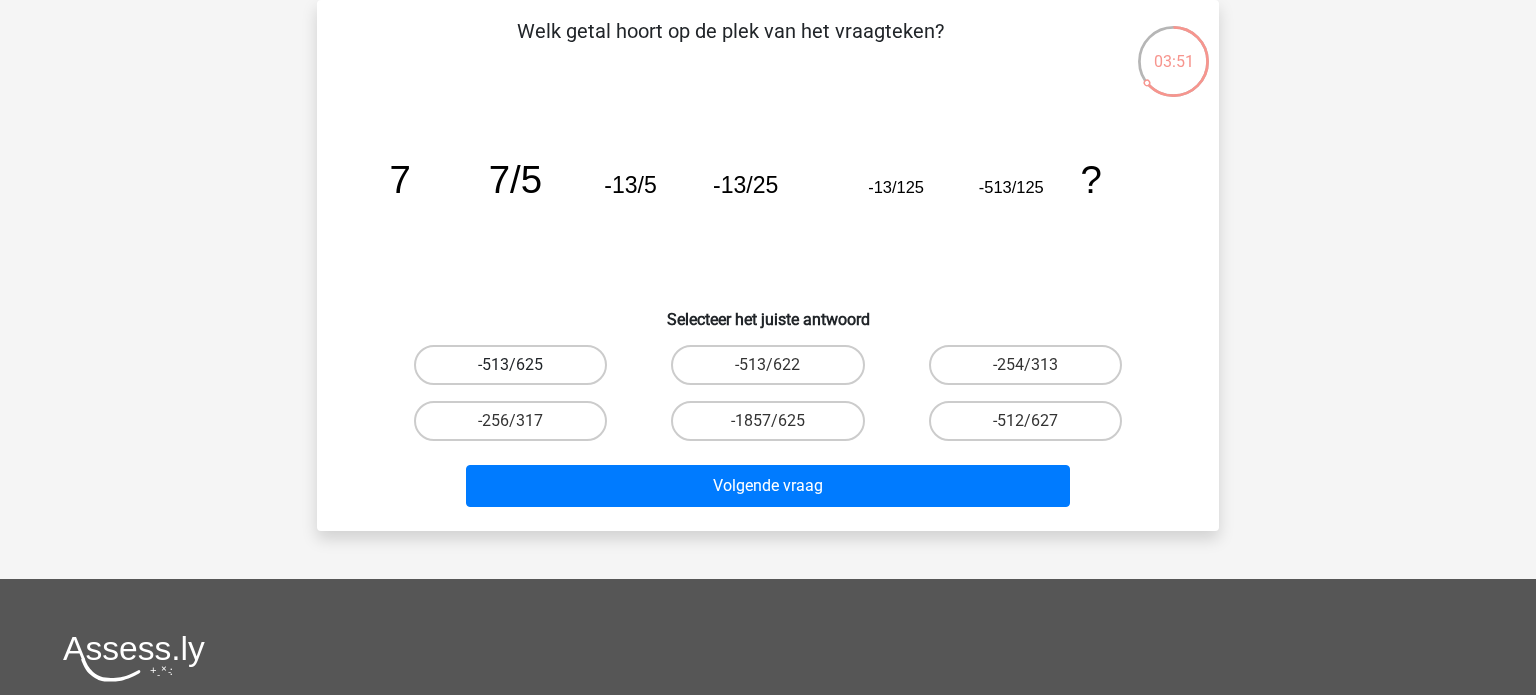 click on "-513/625" at bounding box center (510, 365) 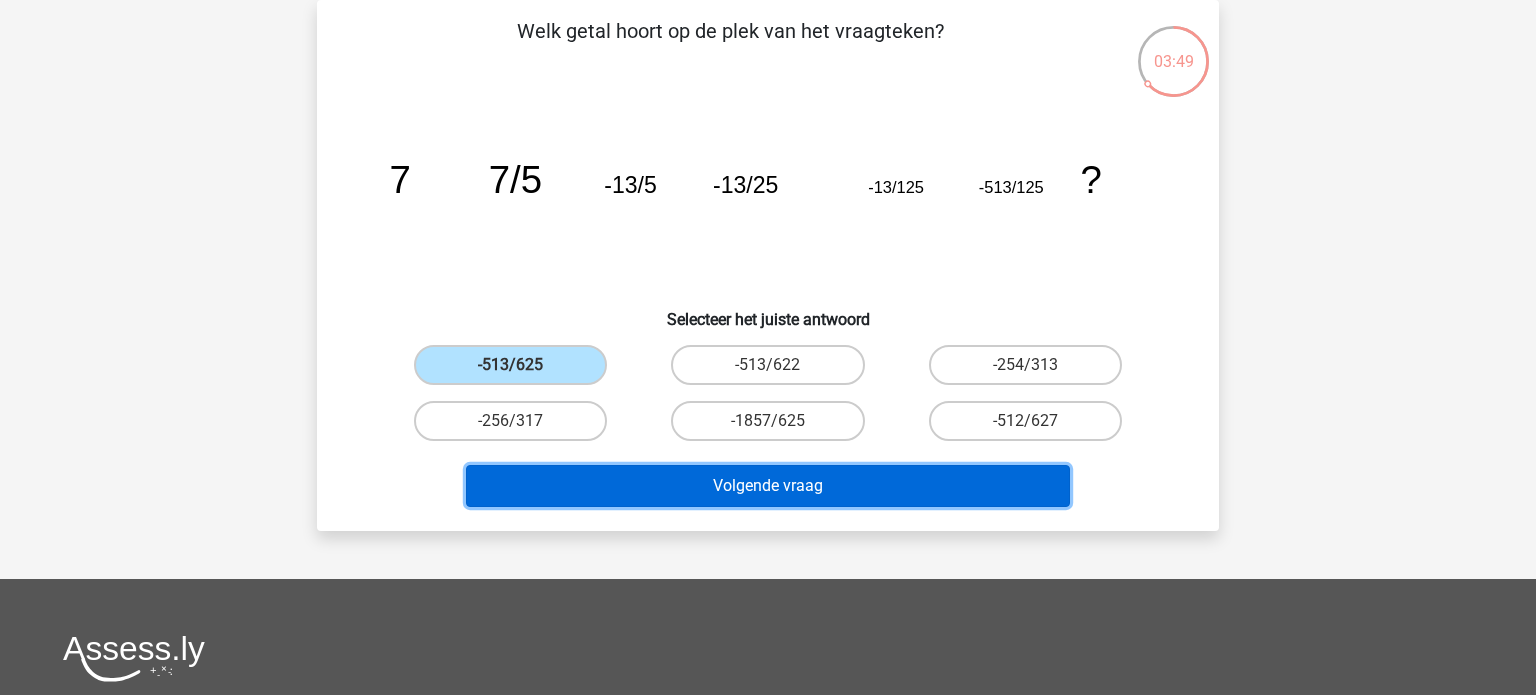 click on "Volgende vraag" at bounding box center [768, 486] 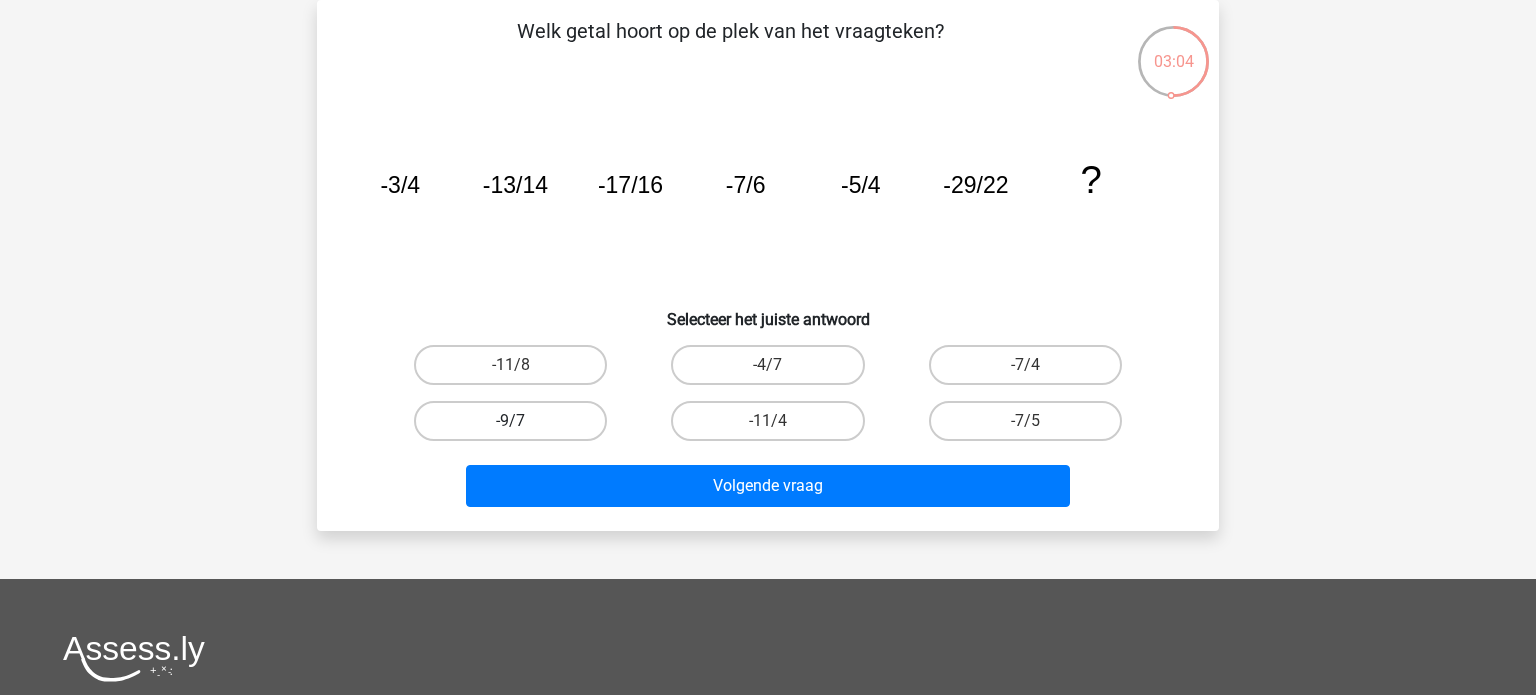 click on "-9/7" at bounding box center (510, 421) 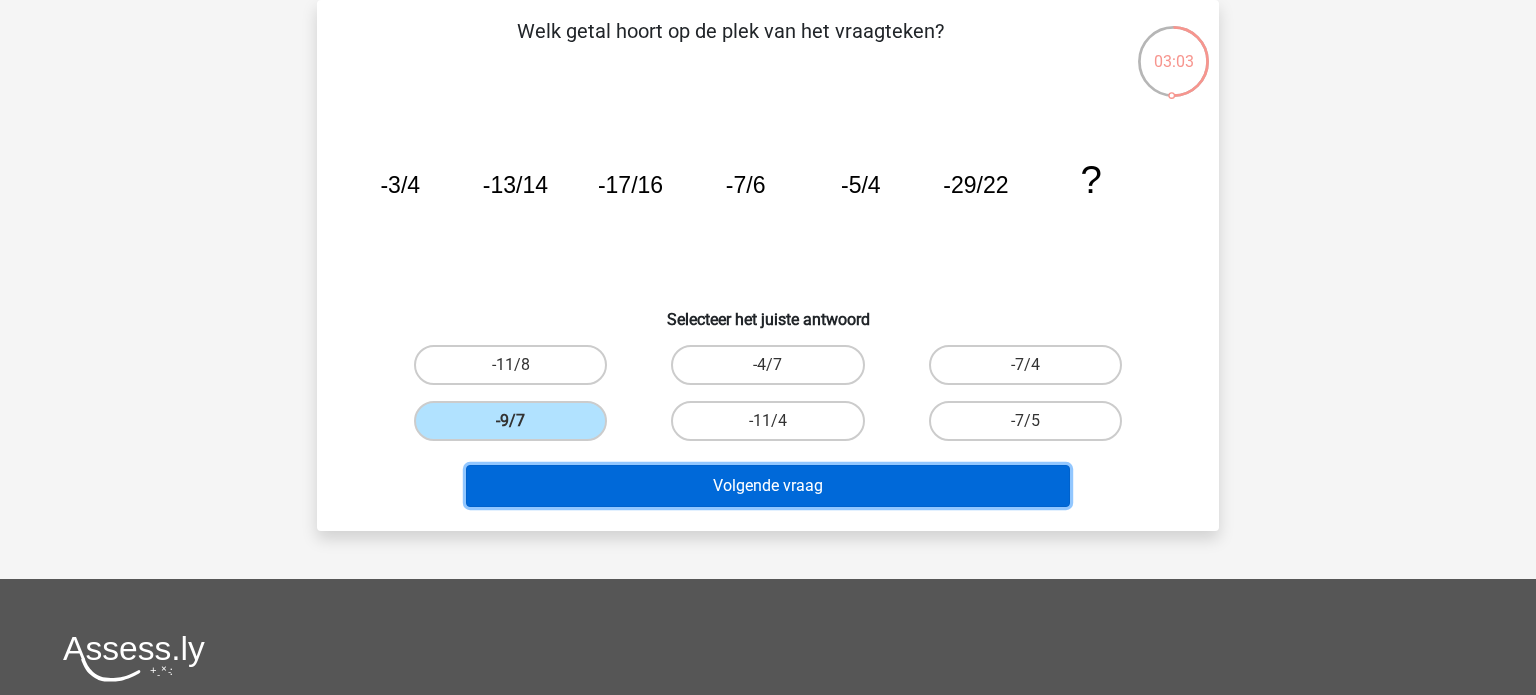 click on "Volgende vraag" at bounding box center [768, 486] 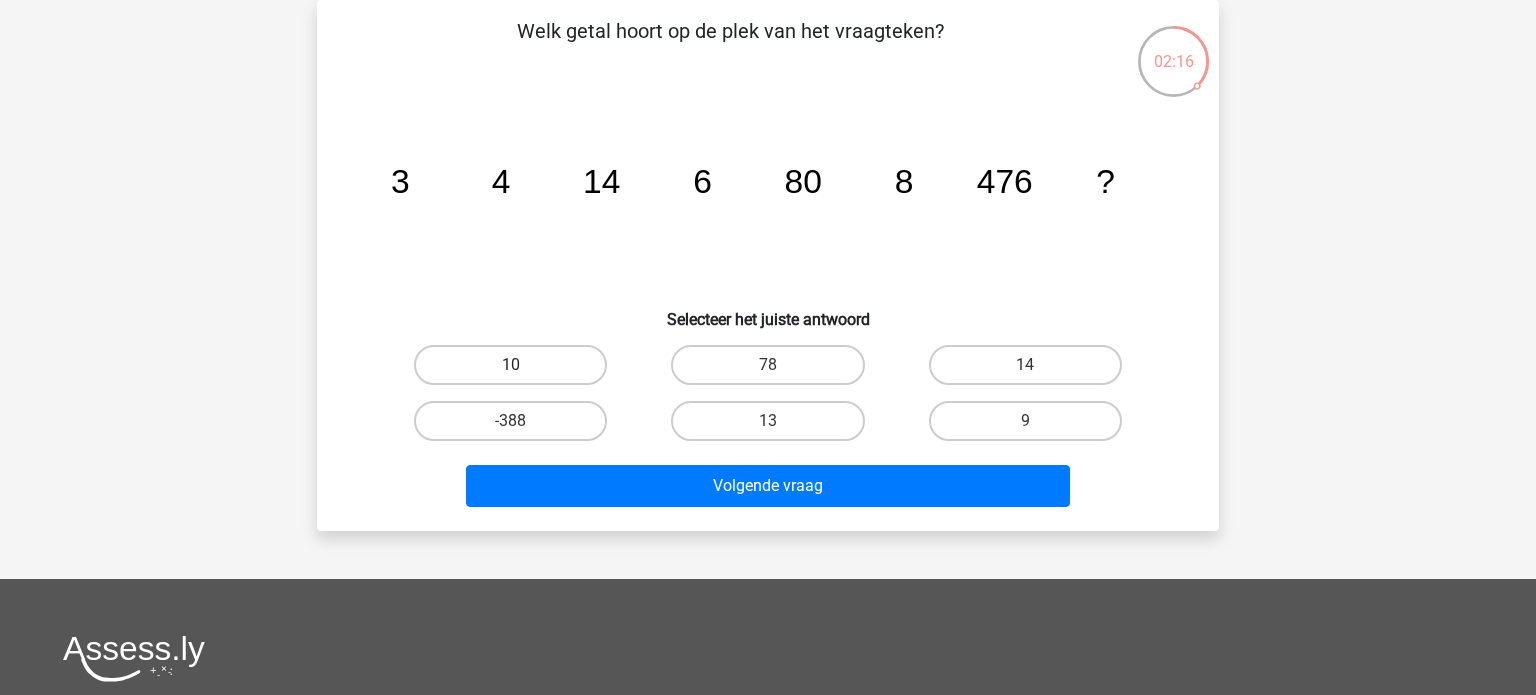 click on "10" at bounding box center (510, 365) 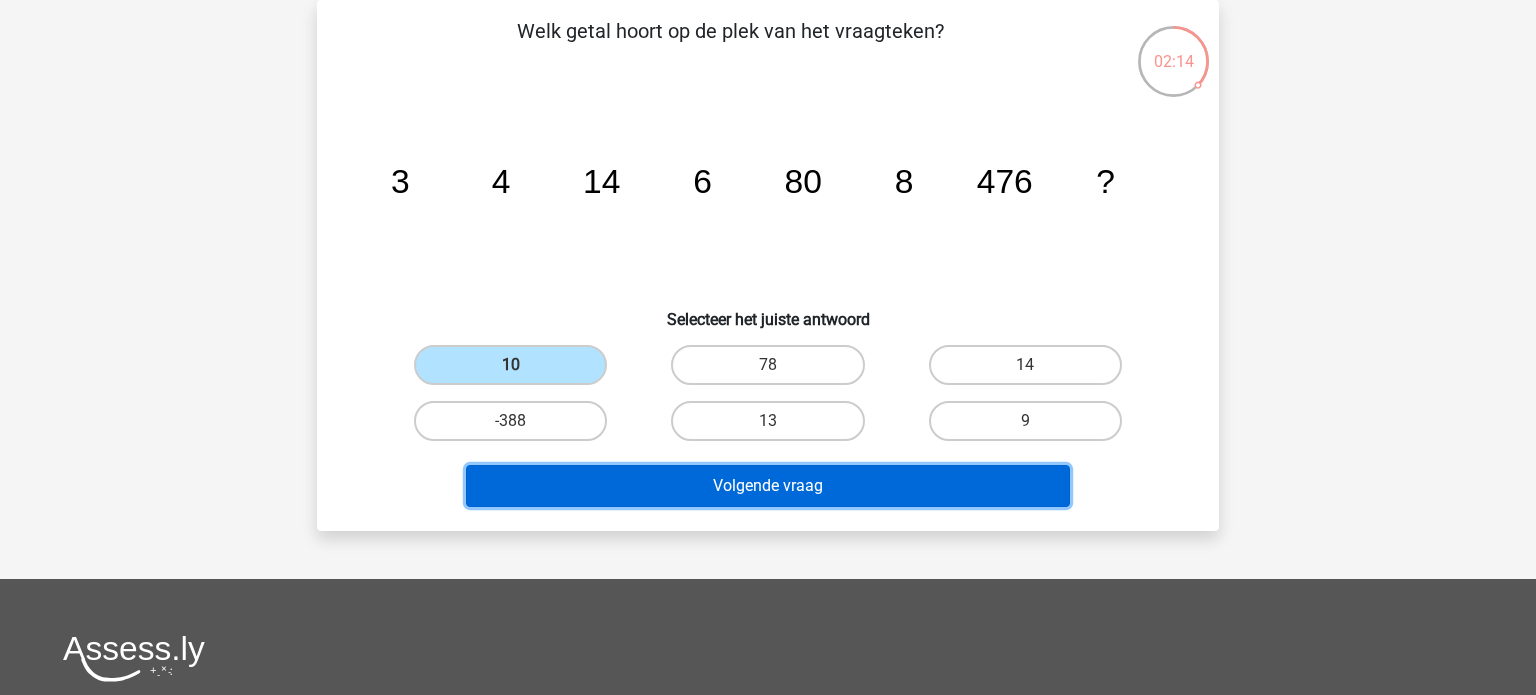 click on "Volgende vraag" at bounding box center [768, 486] 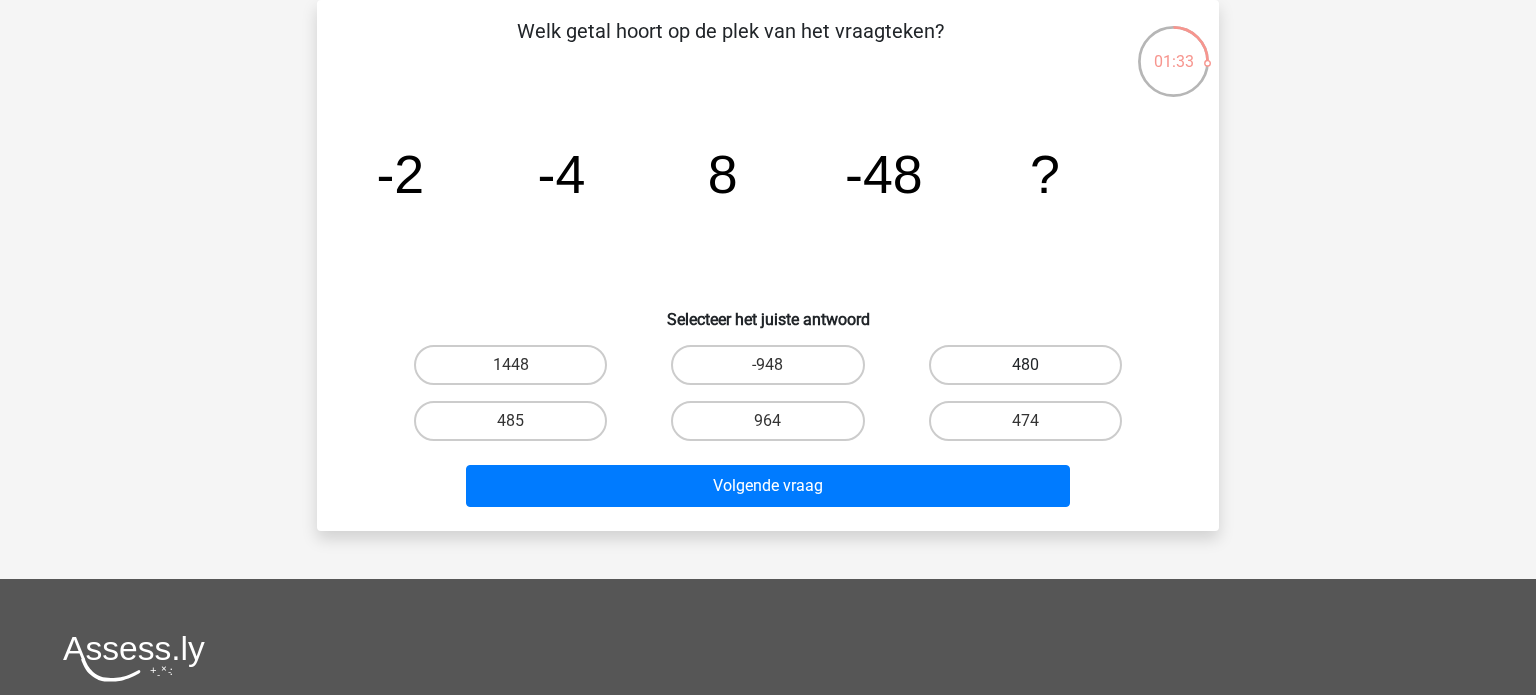 click on "480" at bounding box center [1025, 365] 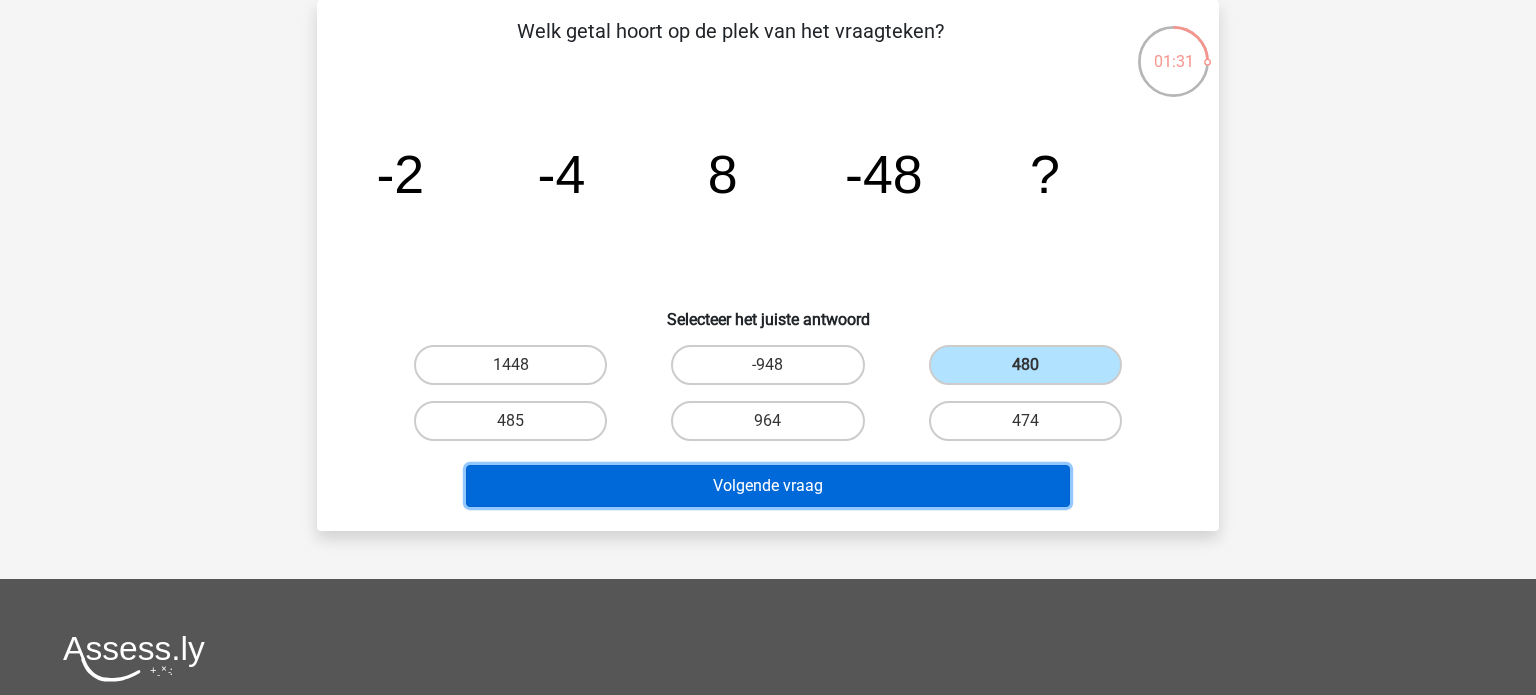 click on "Volgende vraag" at bounding box center (768, 486) 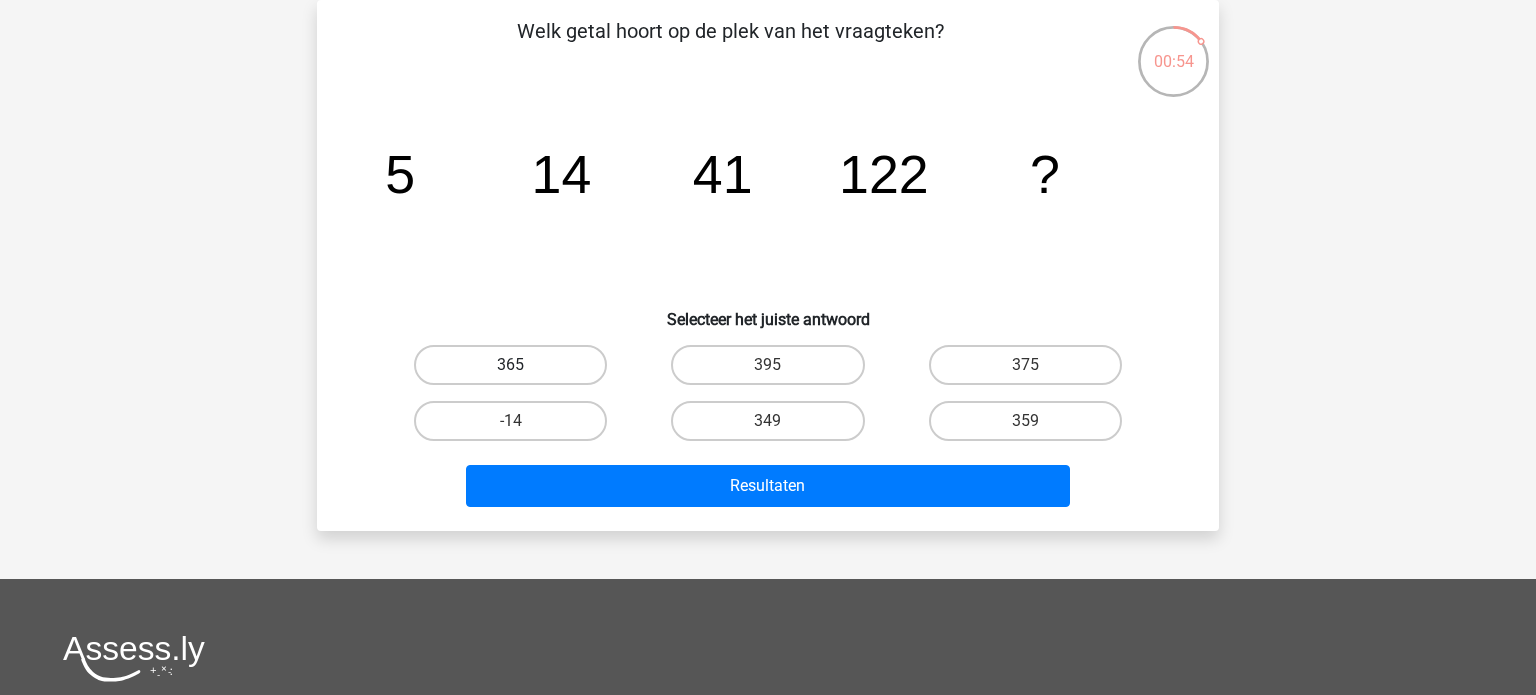 click on "365" at bounding box center [510, 365] 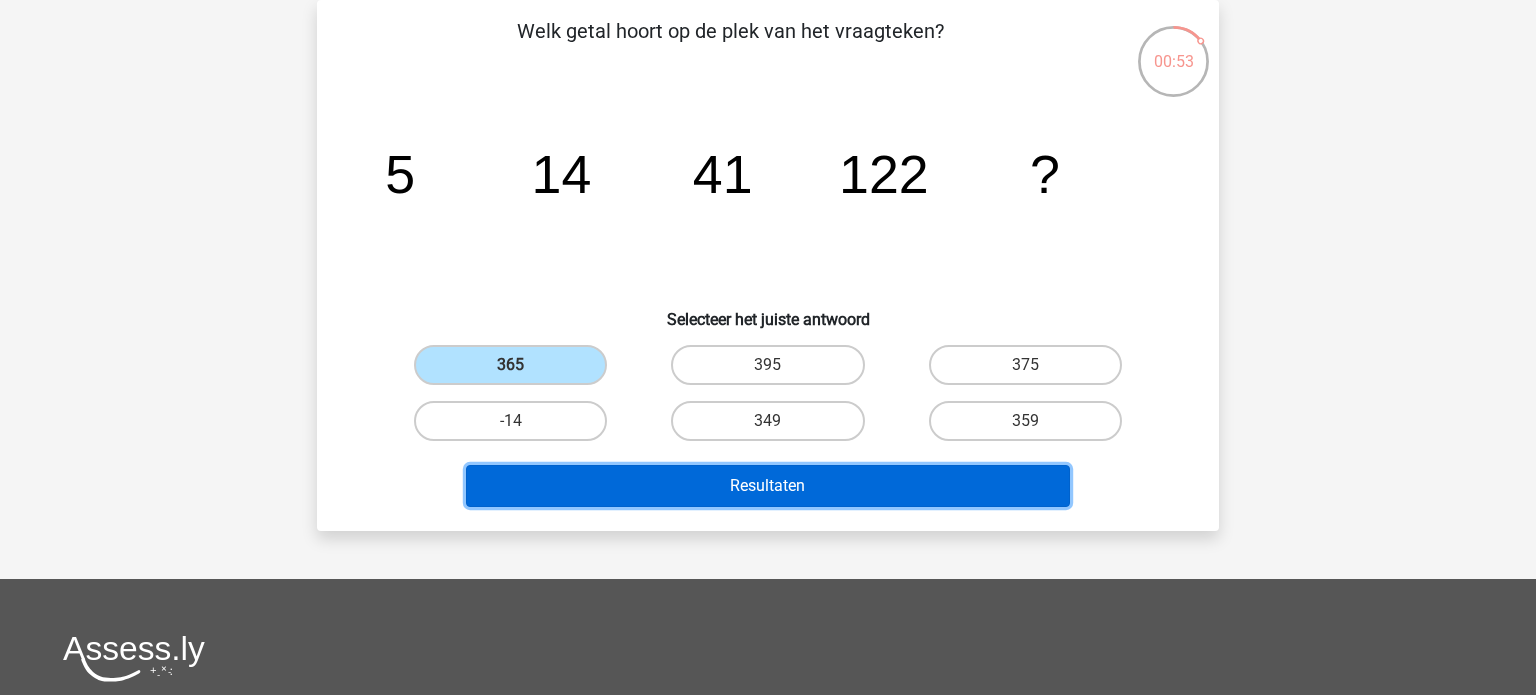 click on "Resultaten" at bounding box center (768, 486) 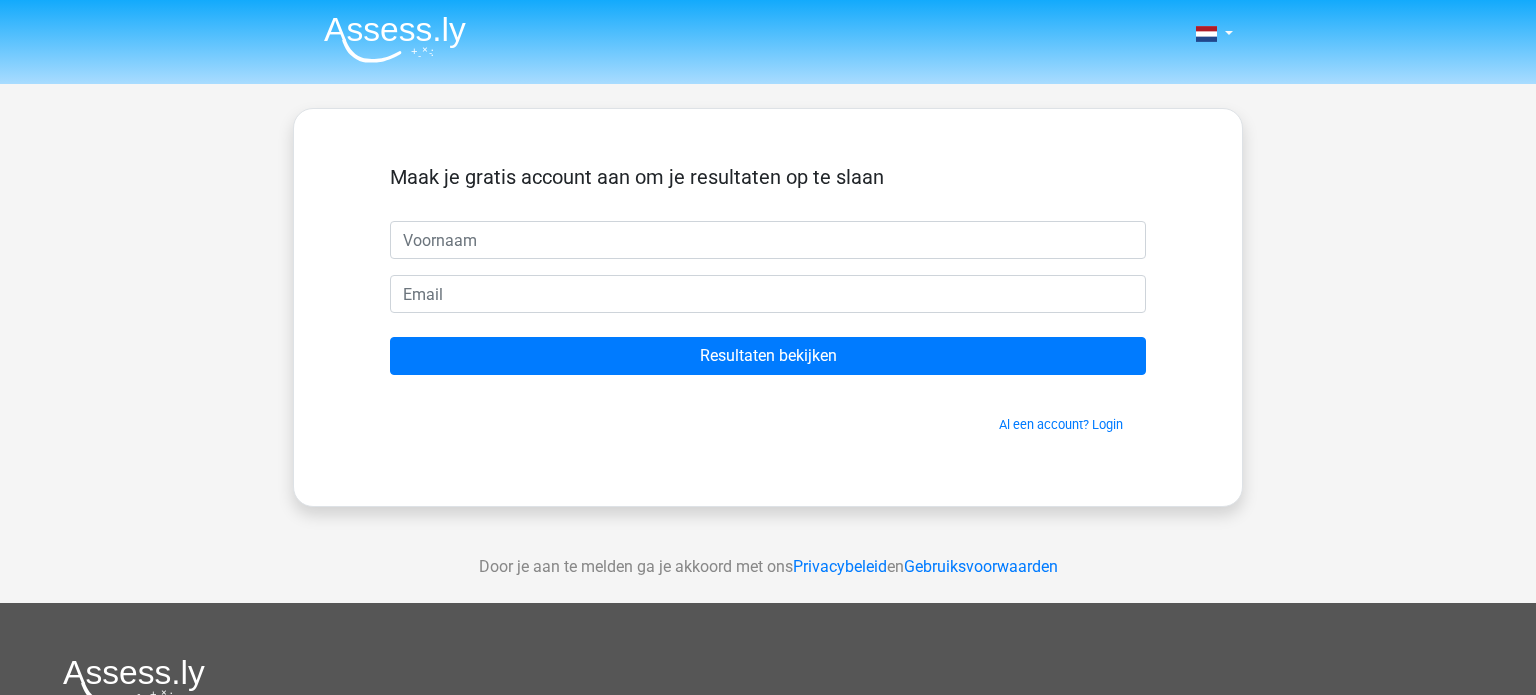 scroll, scrollTop: 0, scrollLeft: 0, axis: both 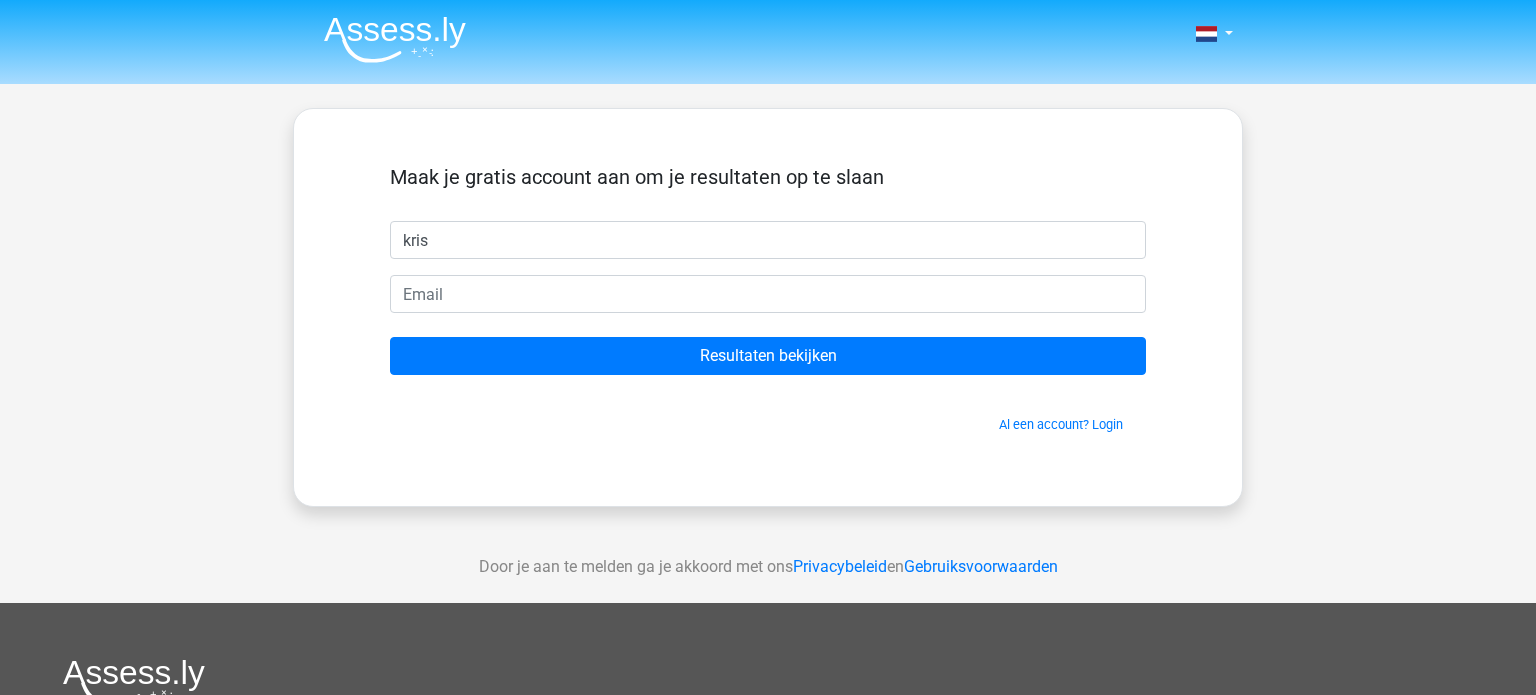 type on "kris" 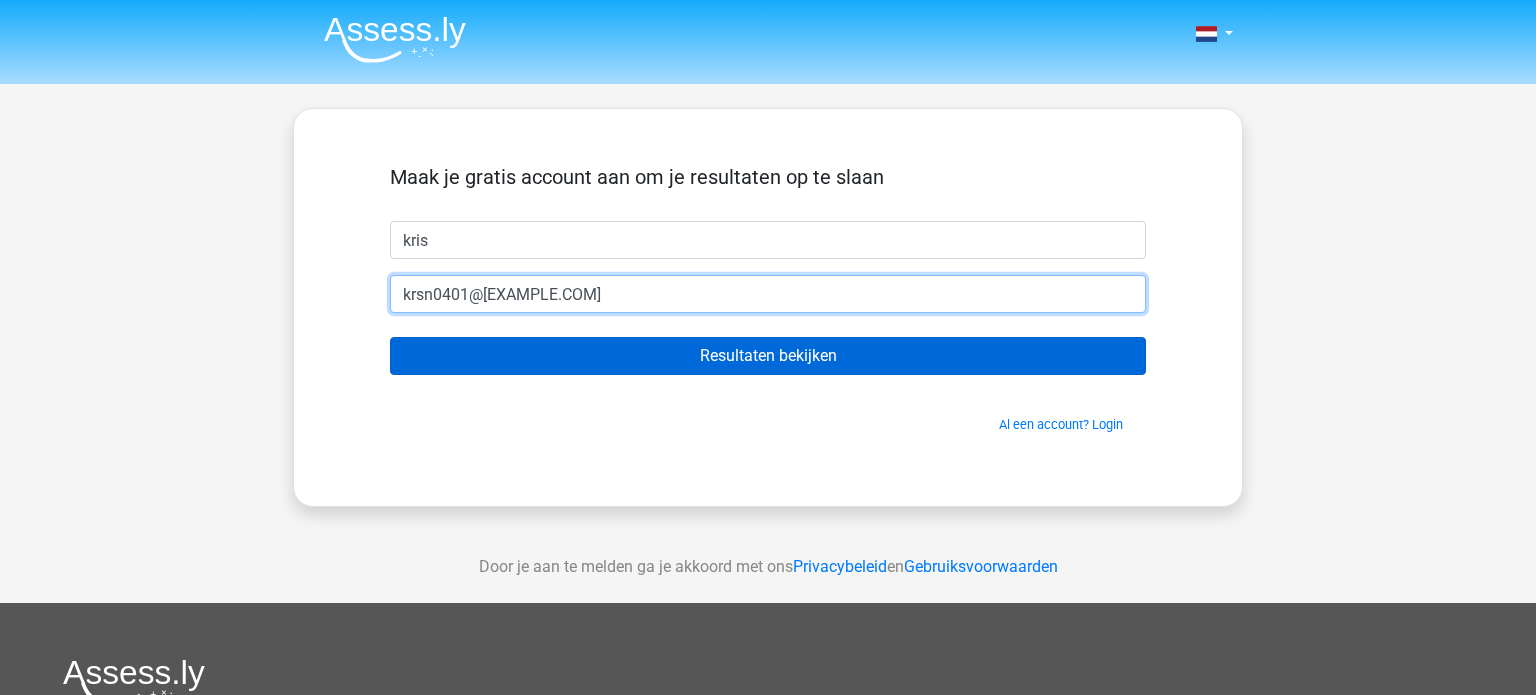 type on "krsn0401@[EXAMPLE.COM]" 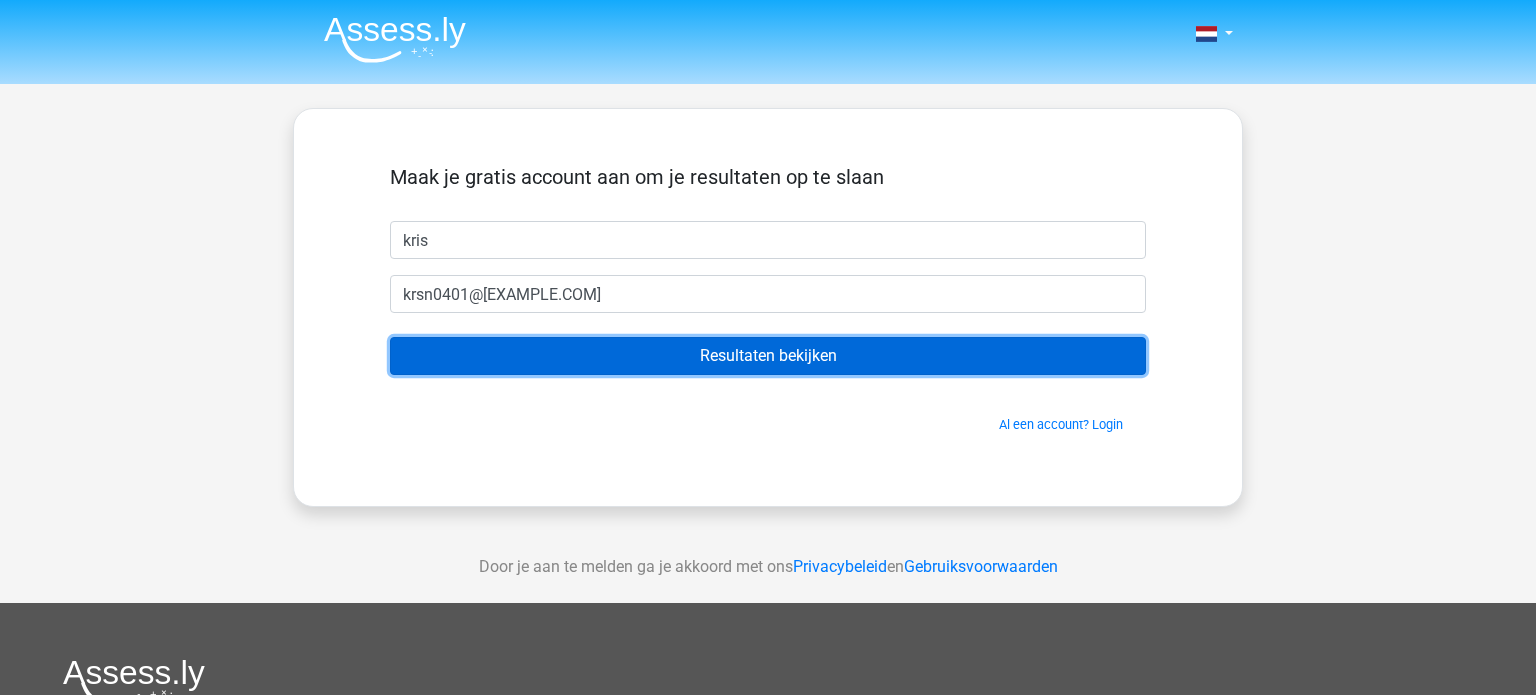 click on "Resultaten bekijken" at bounding box center [768, 356] 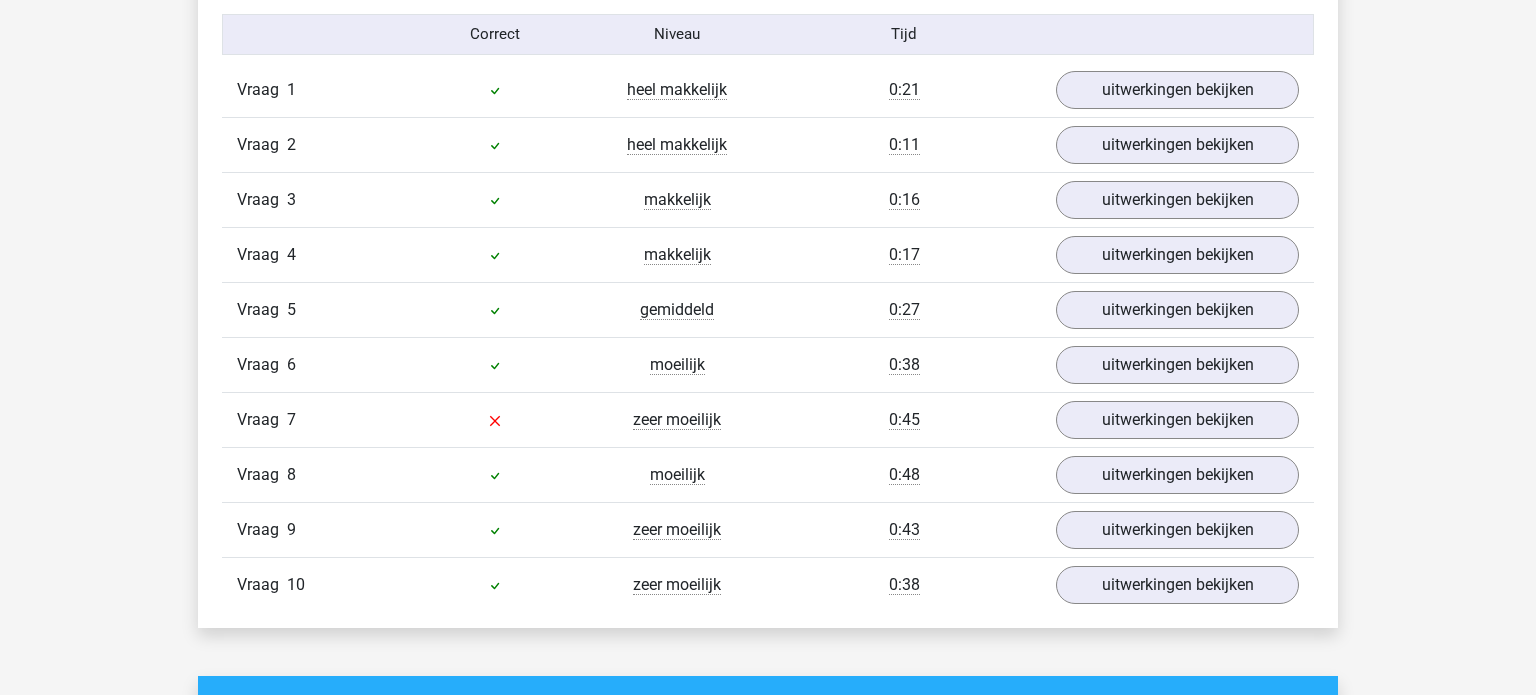 scroll, scrollTop: 1642, scrollLeft: 0, axis: vertical 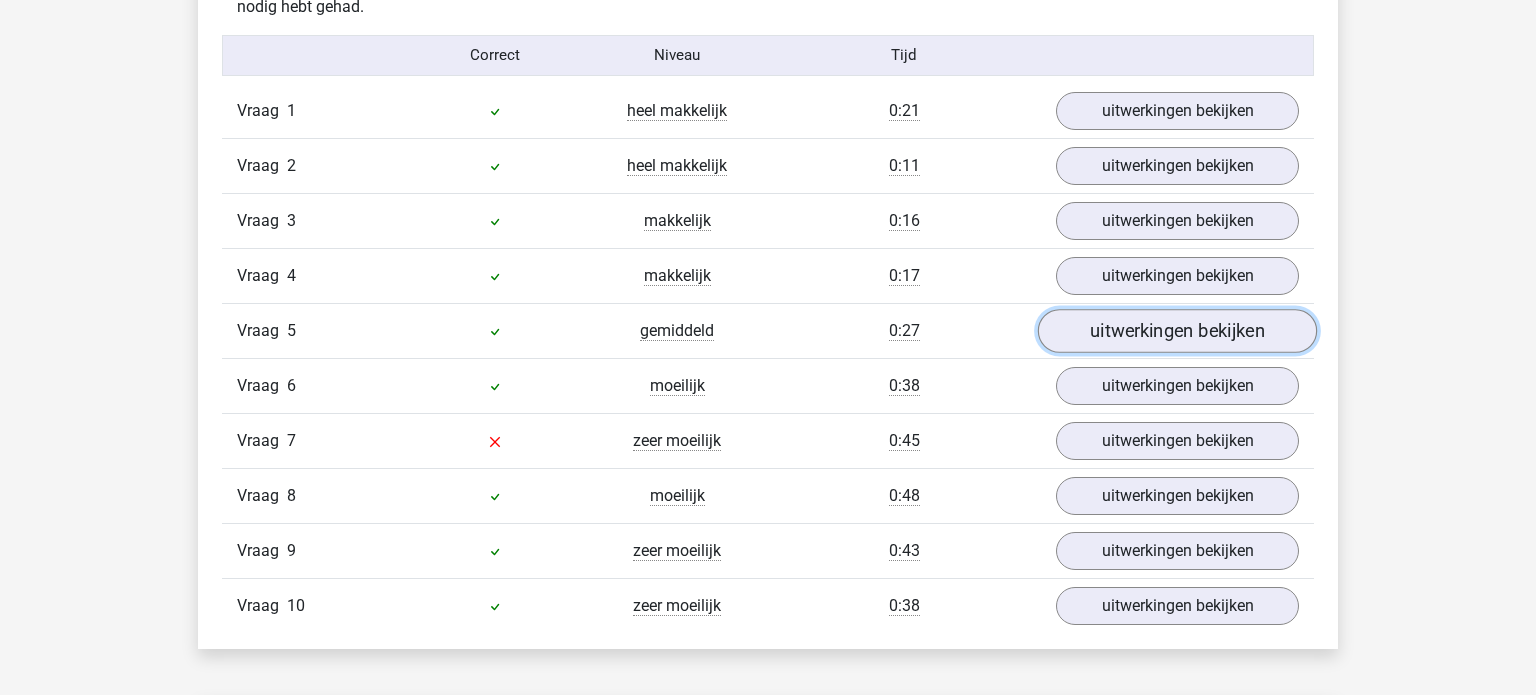 click on "uitwerkingen bekijken" at bounding box center (1177, 331) 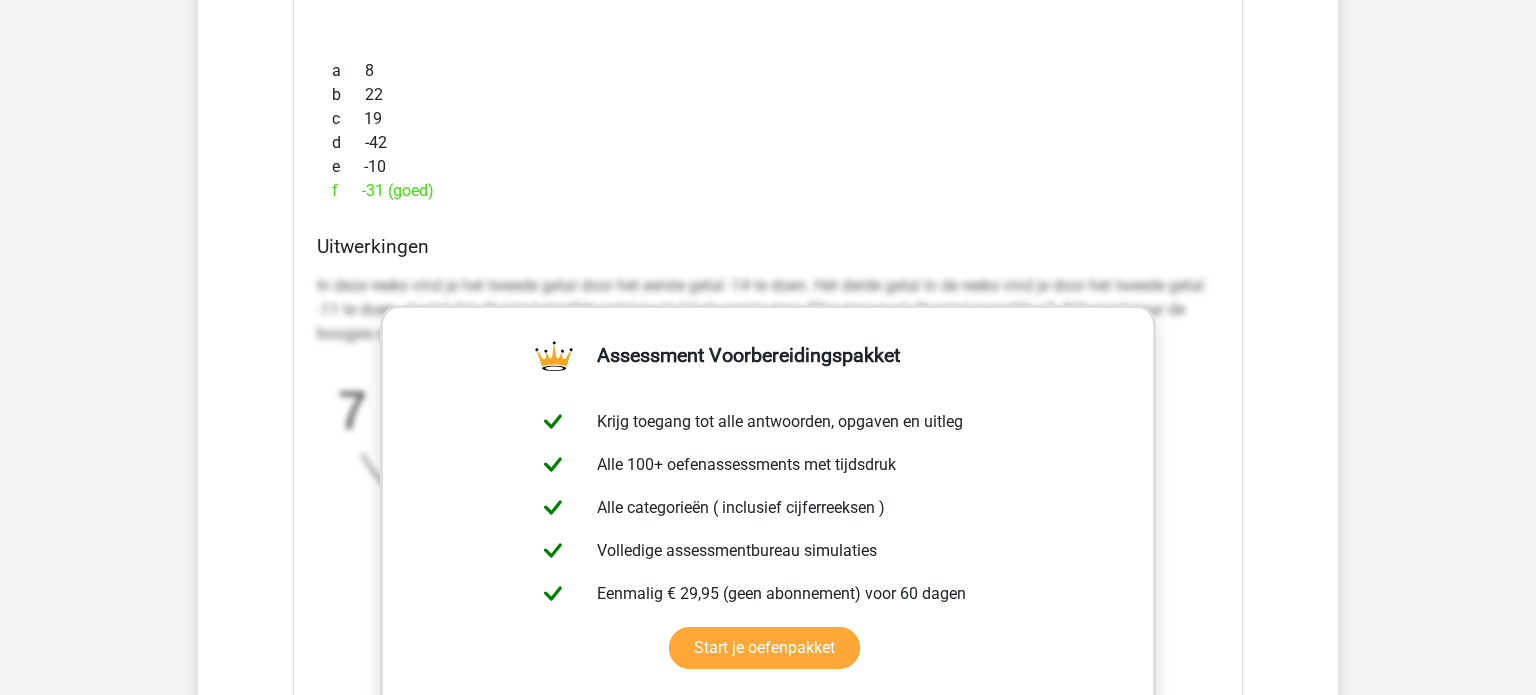 scroll, scrollTop: 2252, scrollLeft: 0, axis: vertical 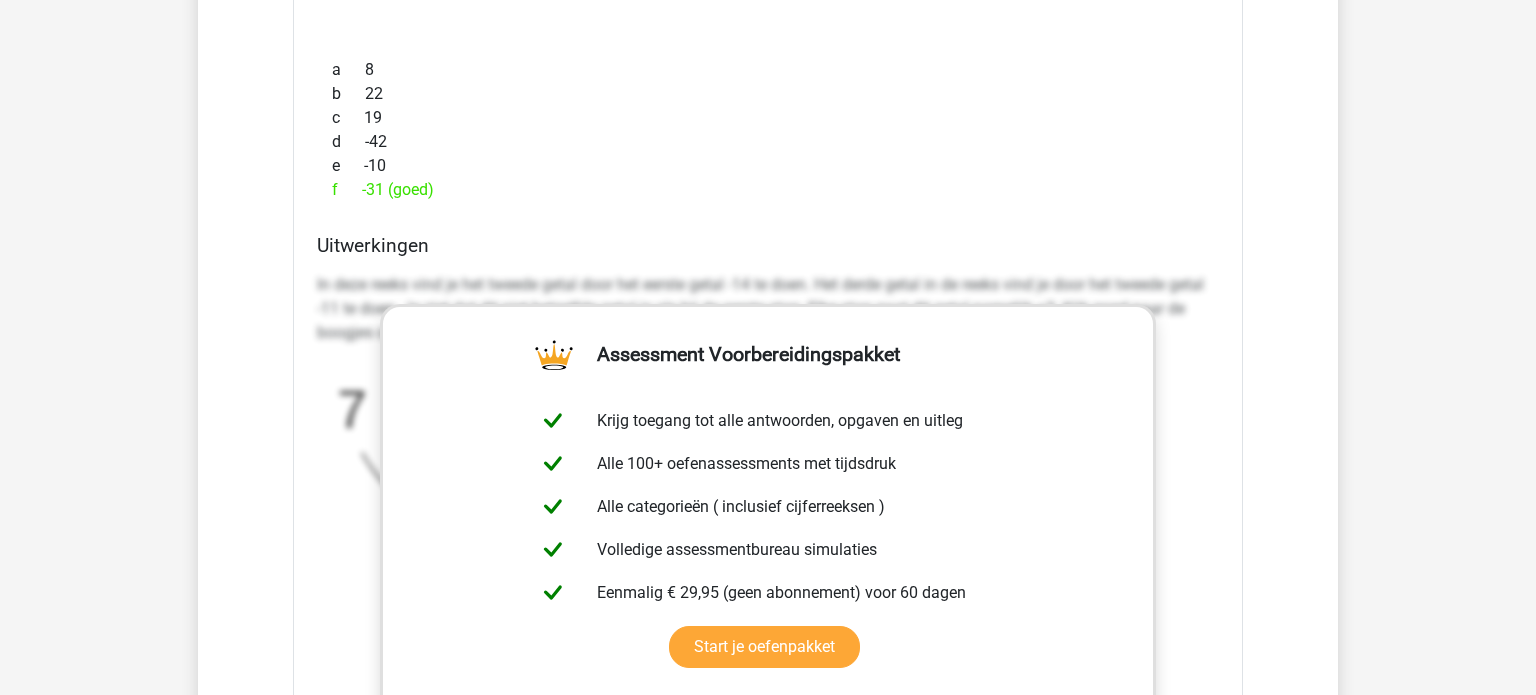 click on "d
-42" at bounding box center [768, 142] 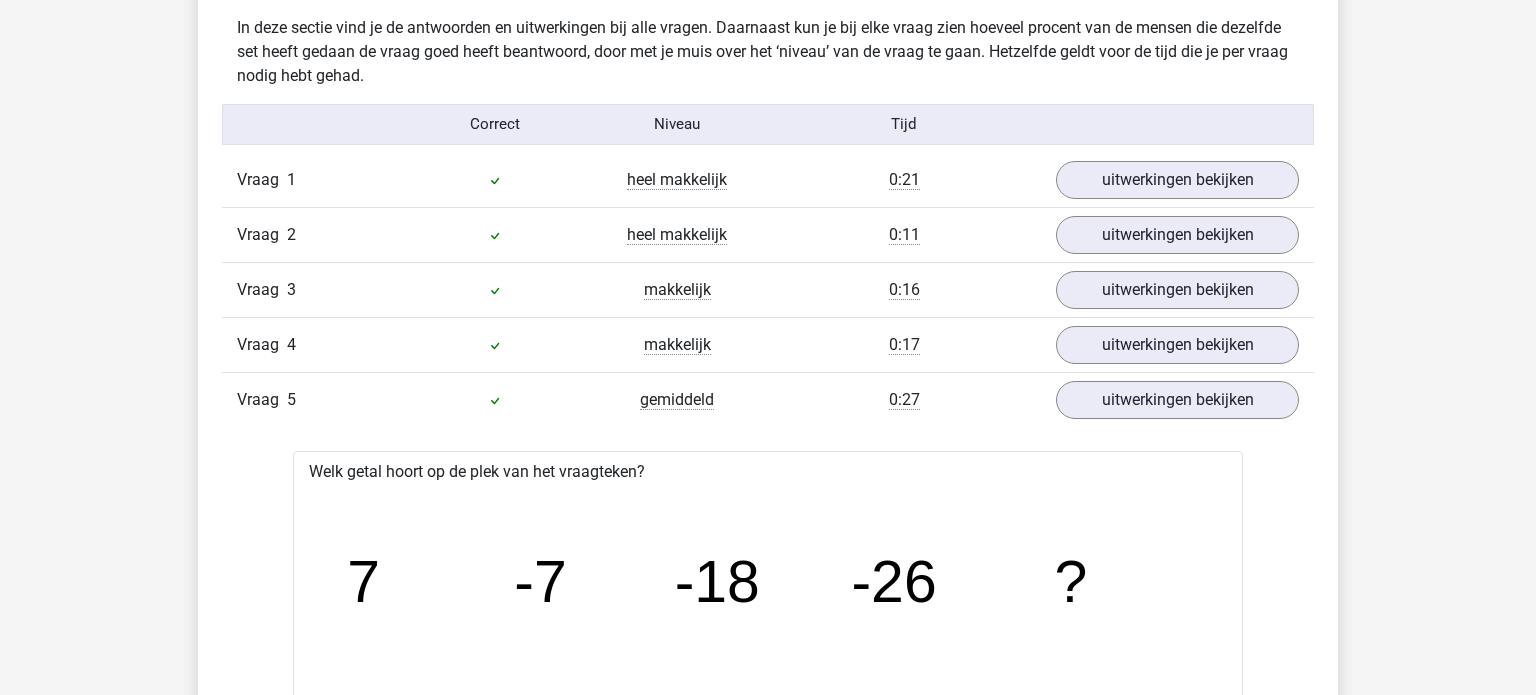 scroll, scrollTop: 1572, scrollLeft: 0, axis: vertical 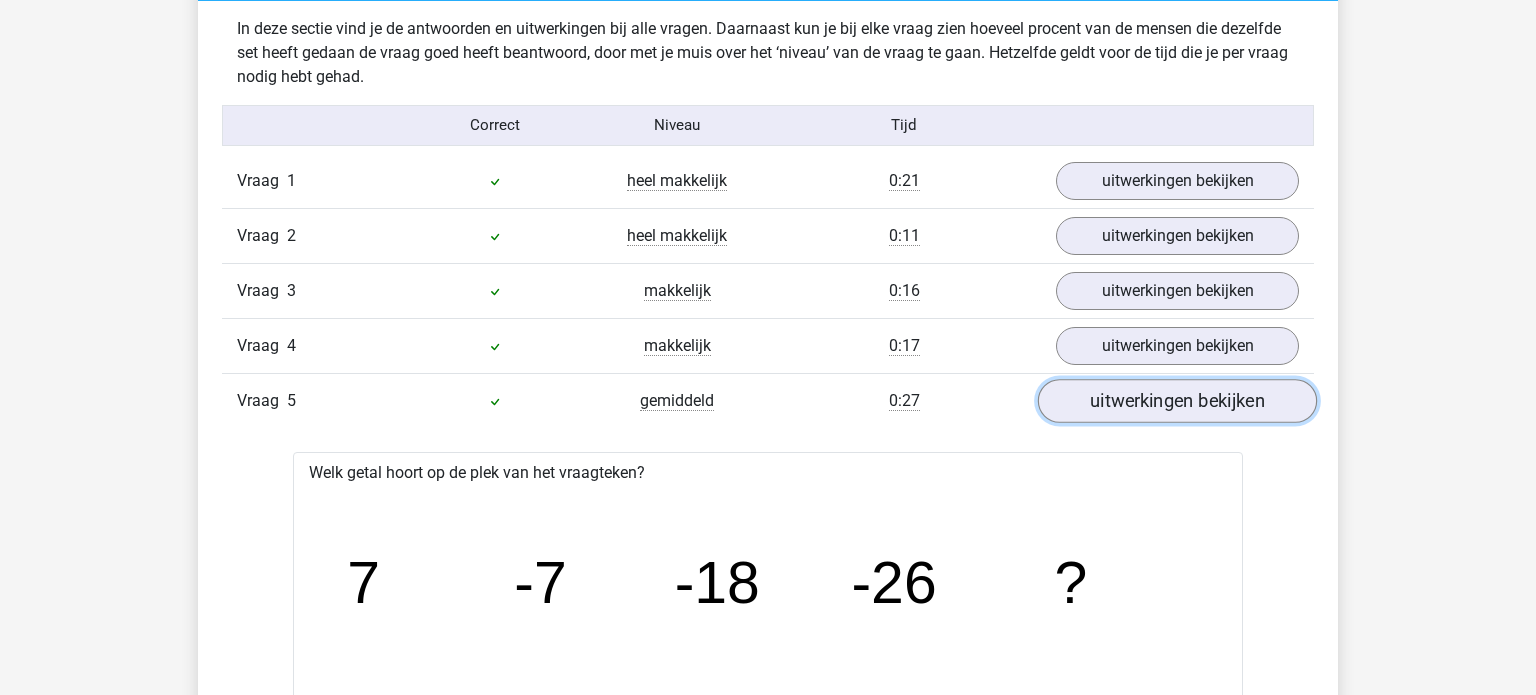 click on "uitwerkingen bekijken" at bounding box center [1177, 401] 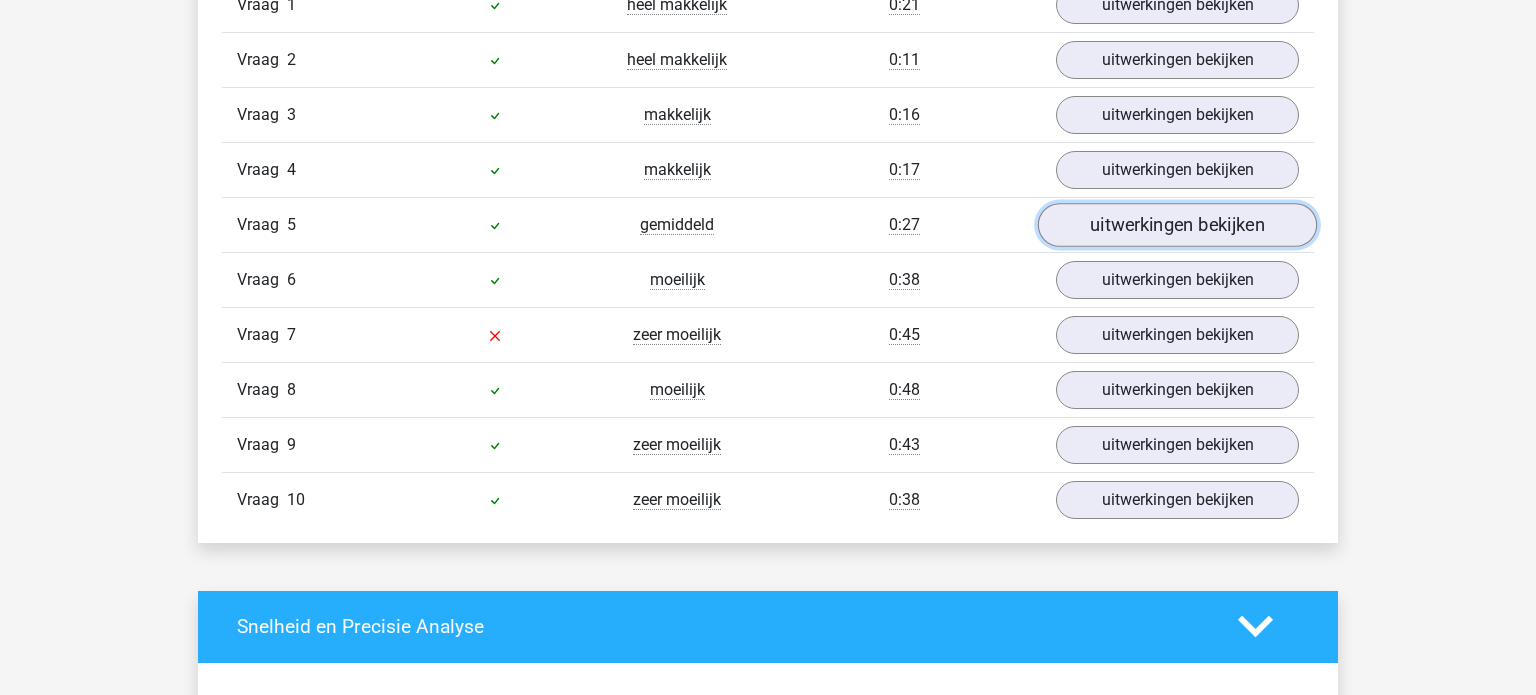 scroll, scrollTop: 1748, scrollLeft: 0, axis: vertical 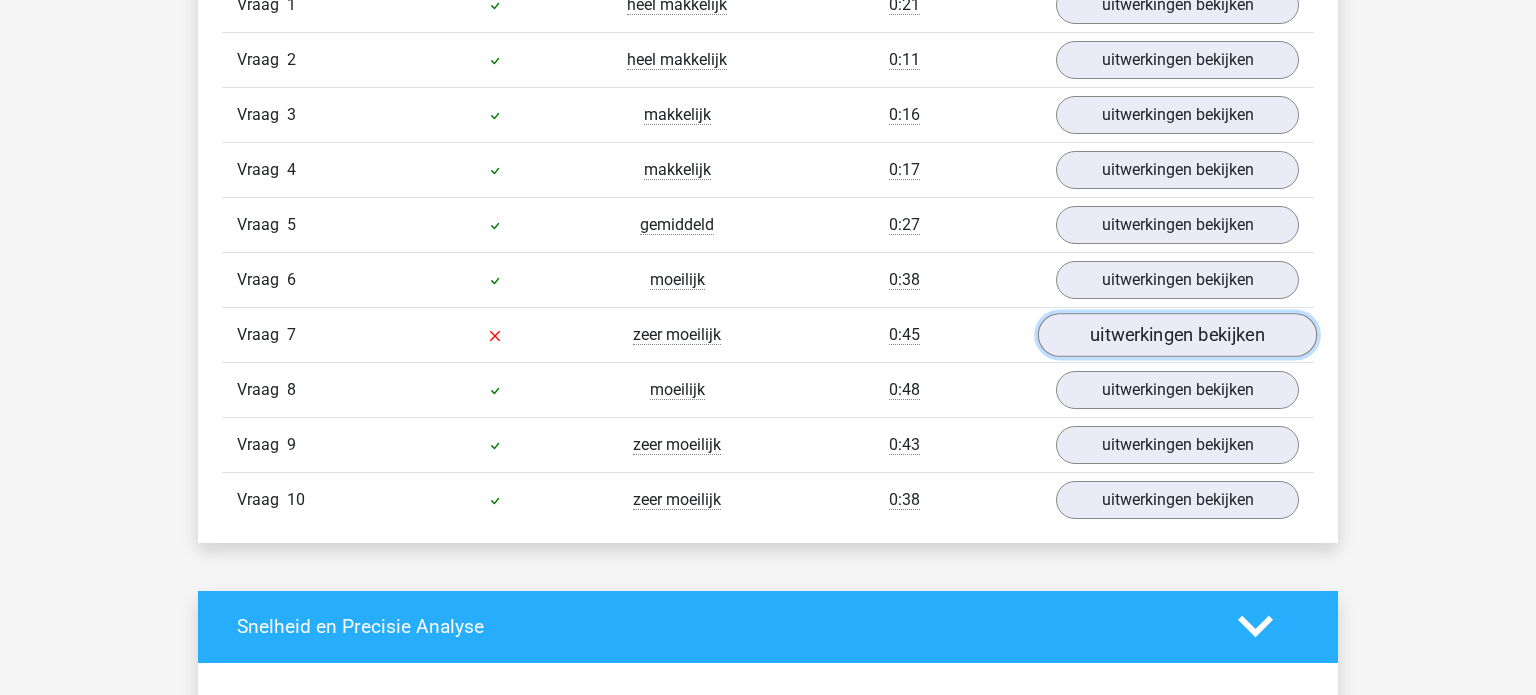 click on "uitwerkingen bekijken" at bounding box center (1177, 335) 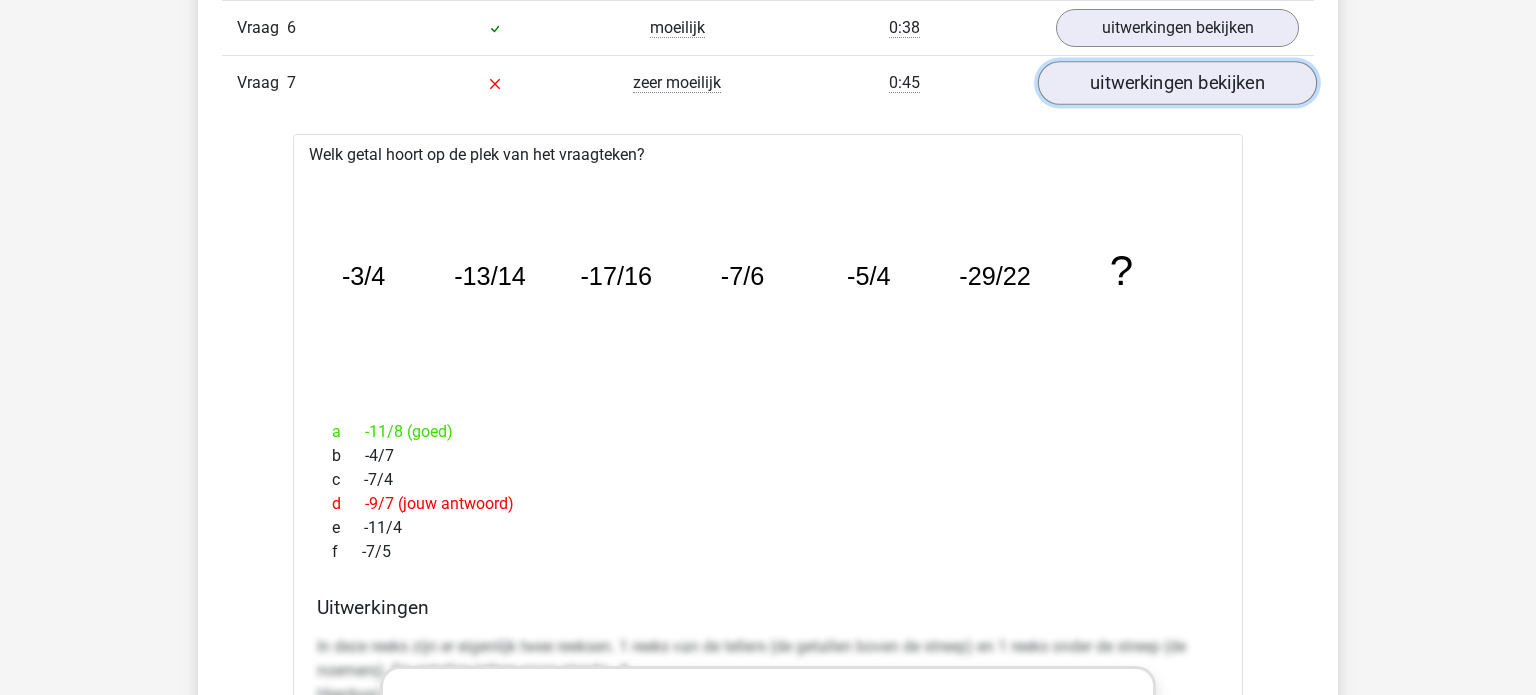 scroll, scrollTop: 0, scrollLeft: 0, axis: both 